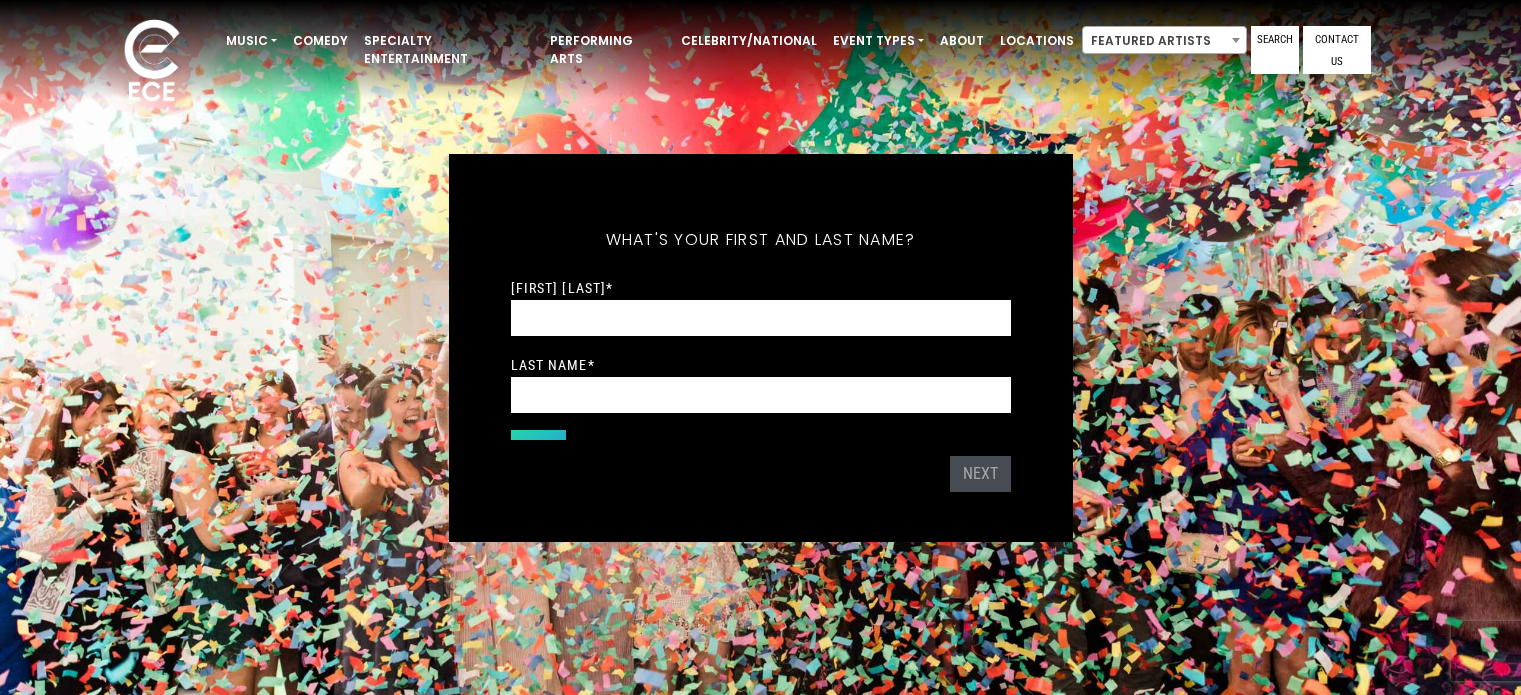 scroll, scrollTop: 0, scrollLeft: 0, axis: both 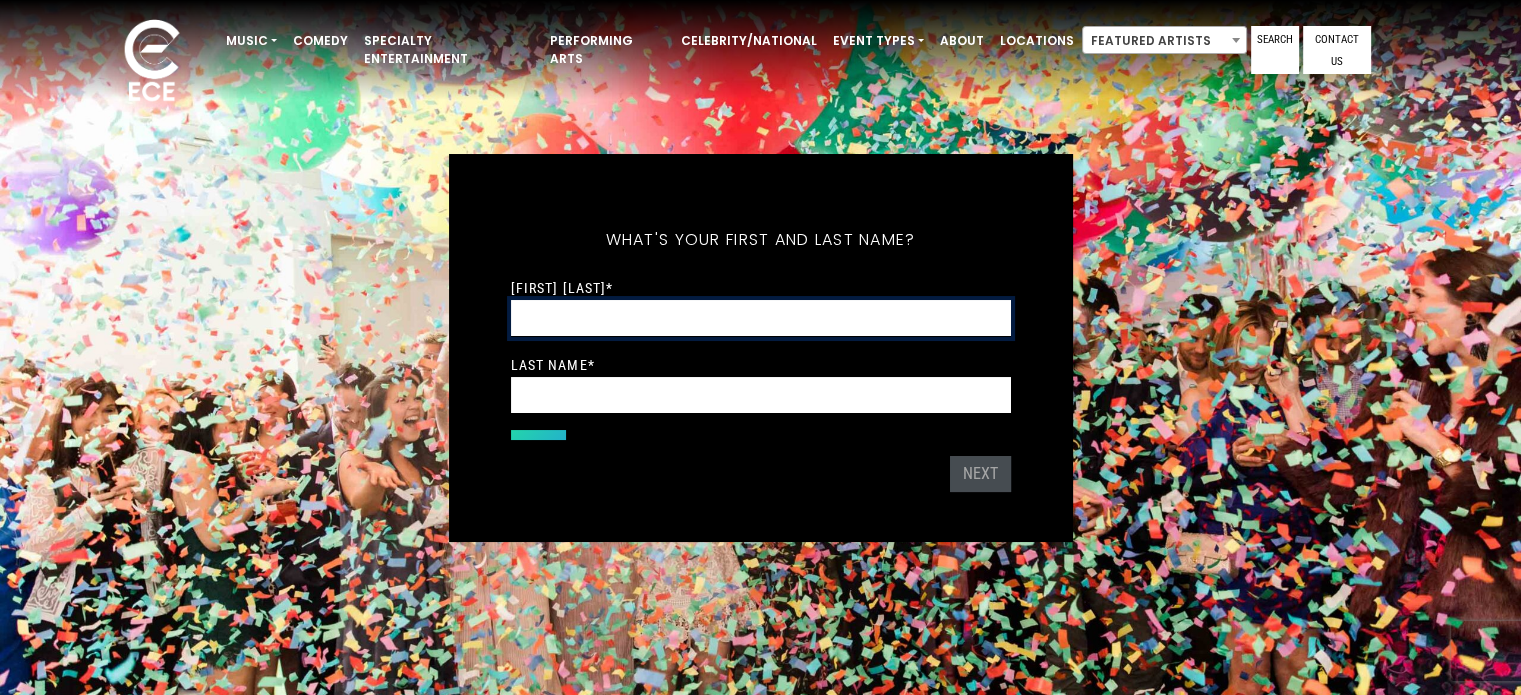 click on "[FIRST] [LAST] *" at bounding box center [761, 318] 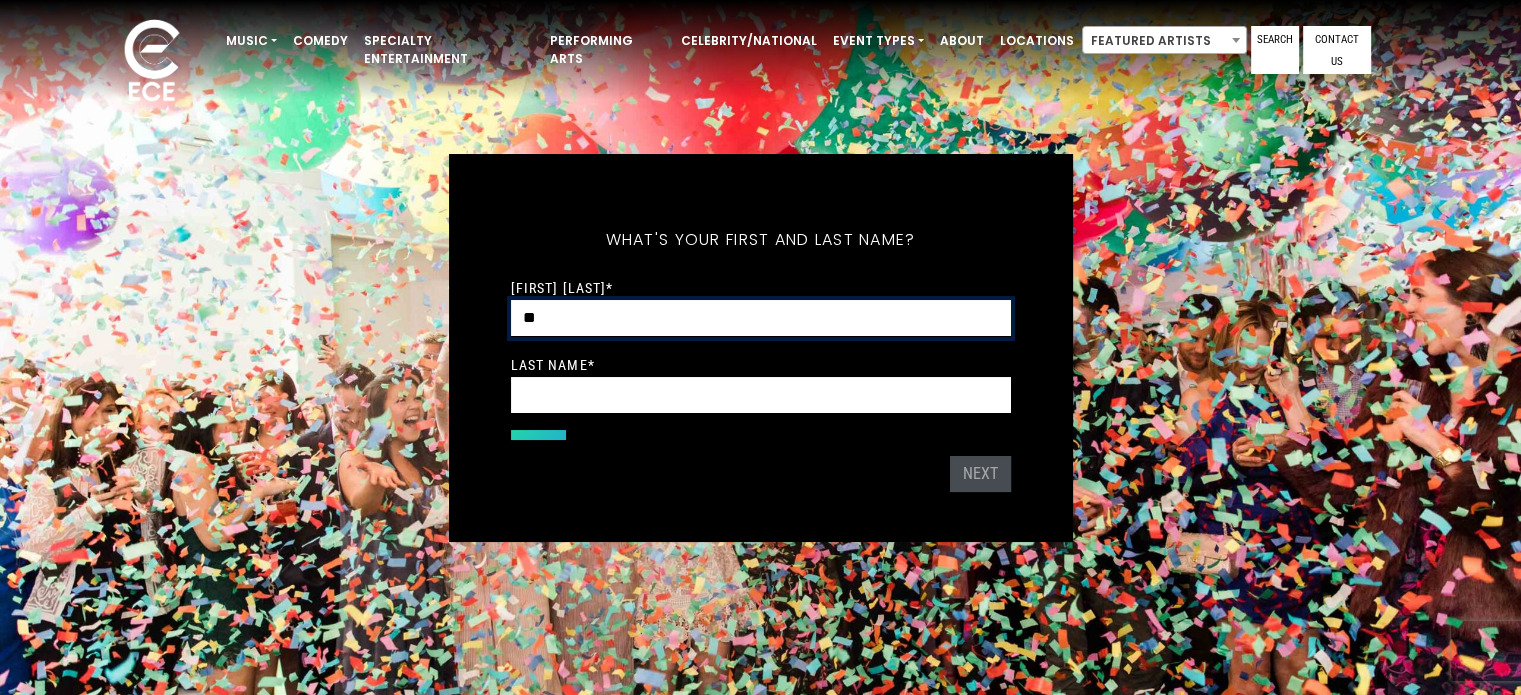 type on "*********" 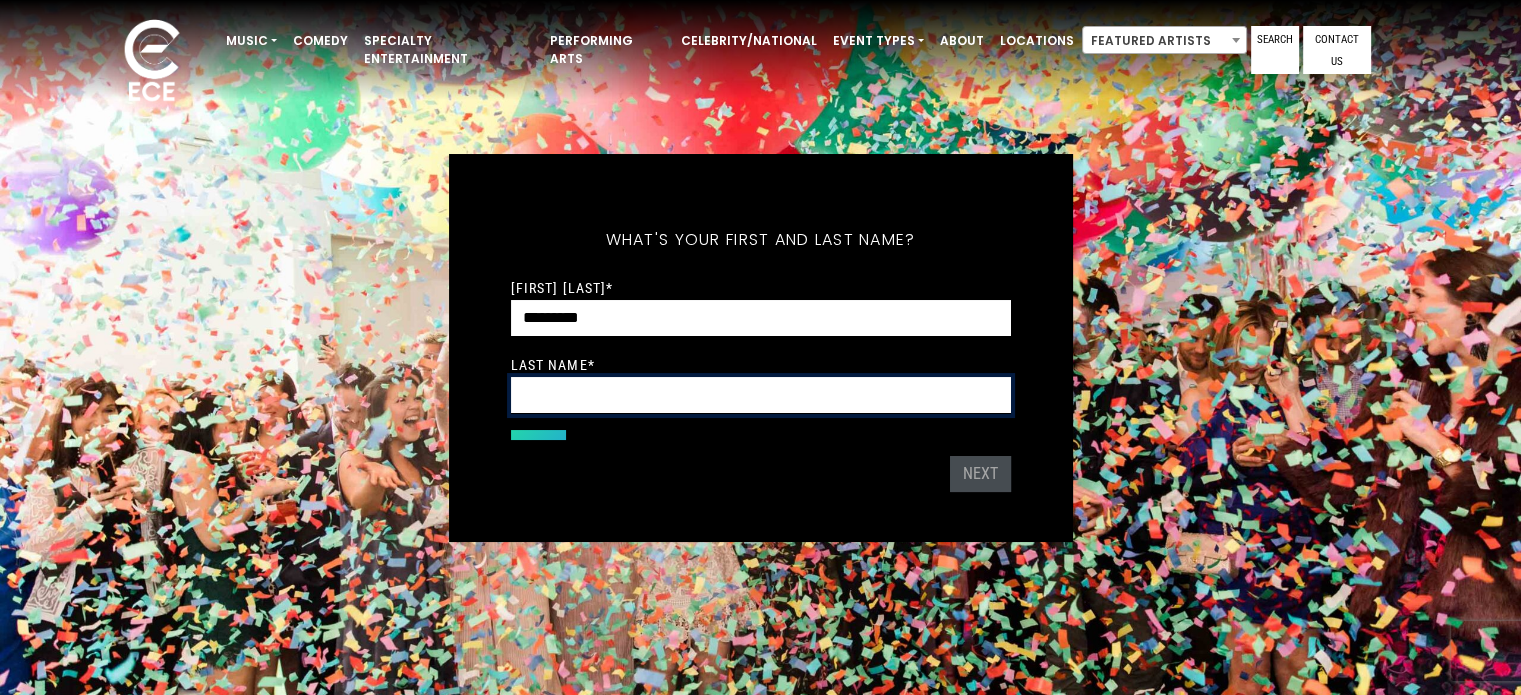 type on "******" 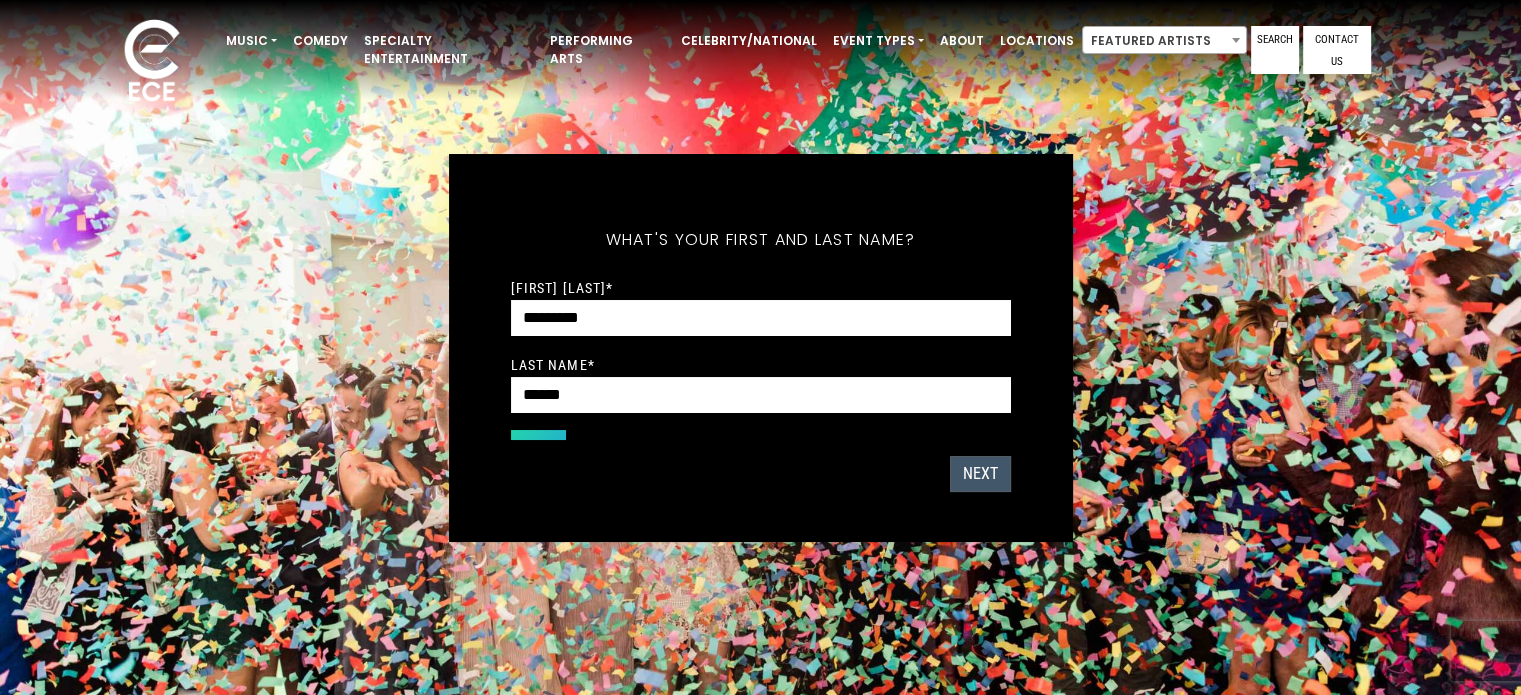 click on "Next" at bounding box center [980, 474] 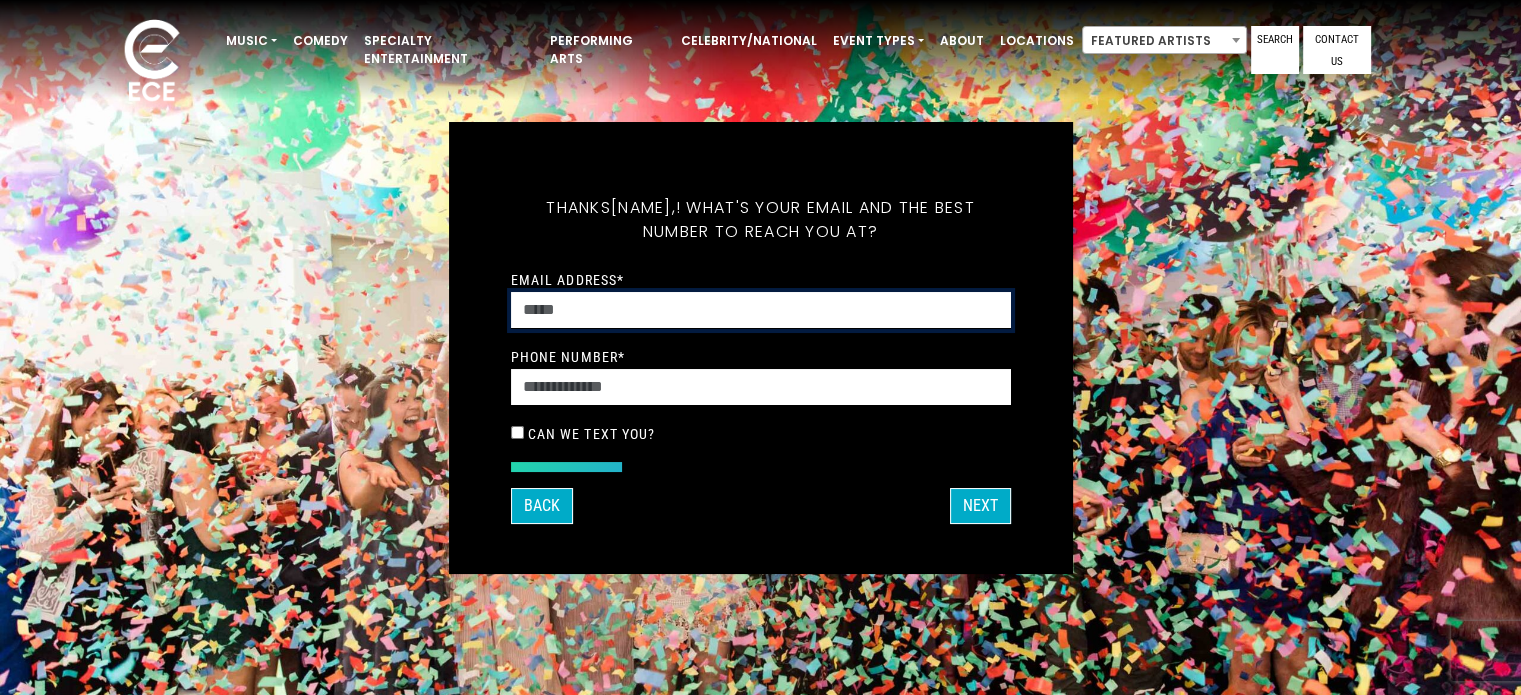 click on "Email Address *" at bounding box center (761, 310) 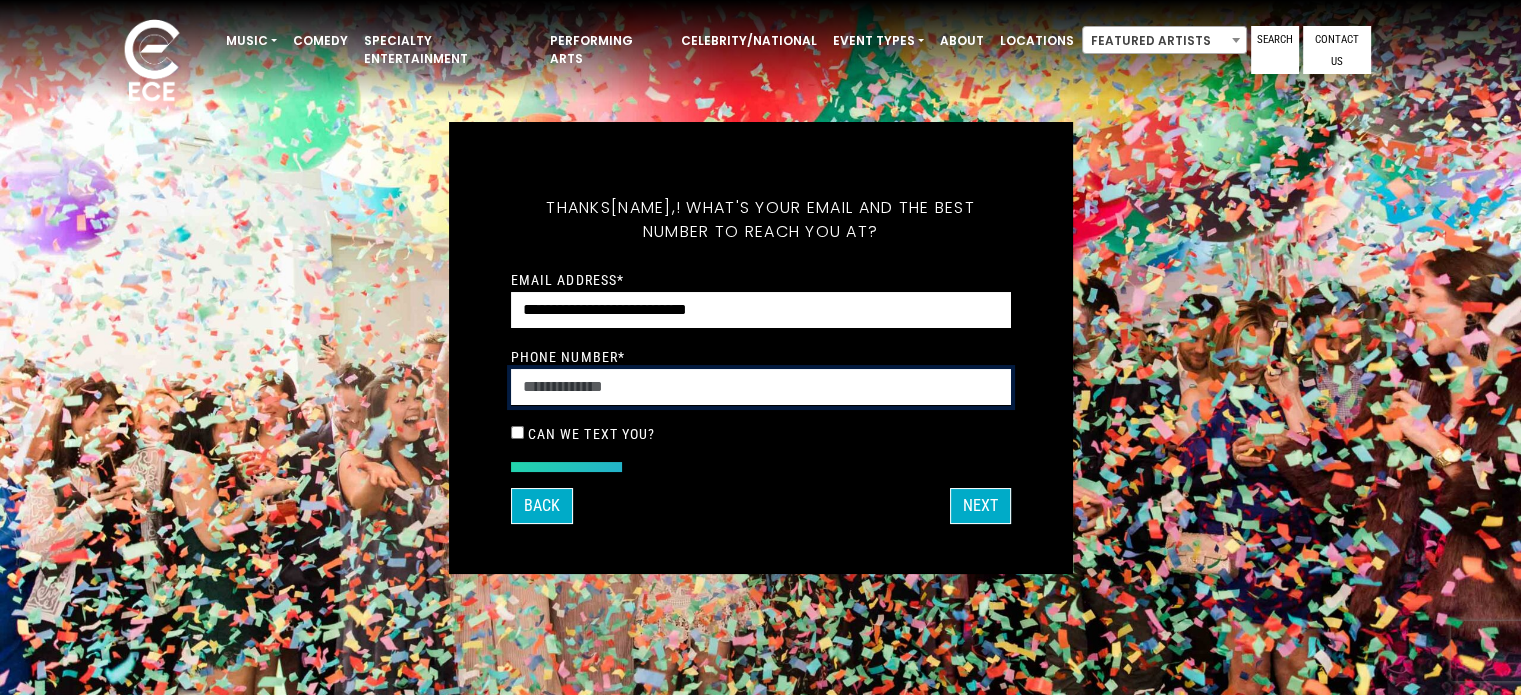 type on "**********" 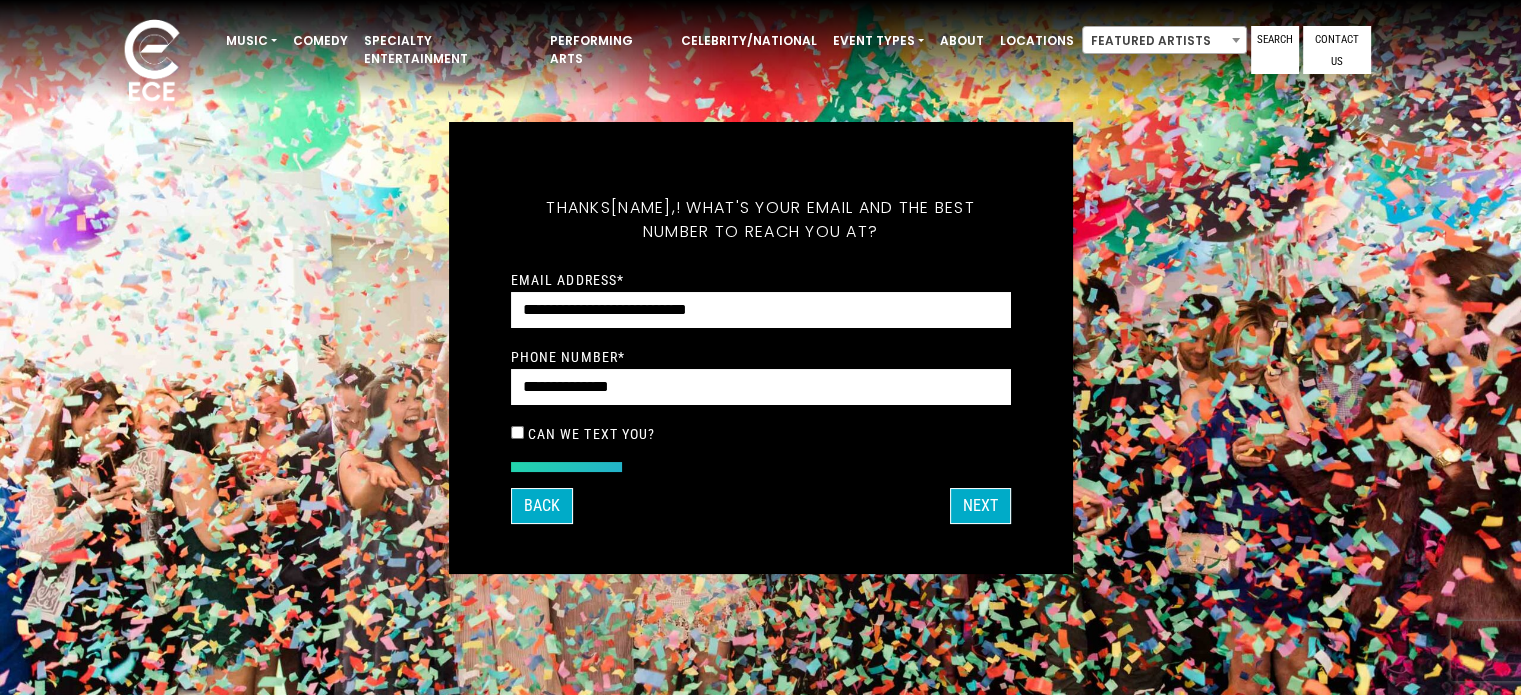 click on "Can we text you?" at bounding box center [592, 434] 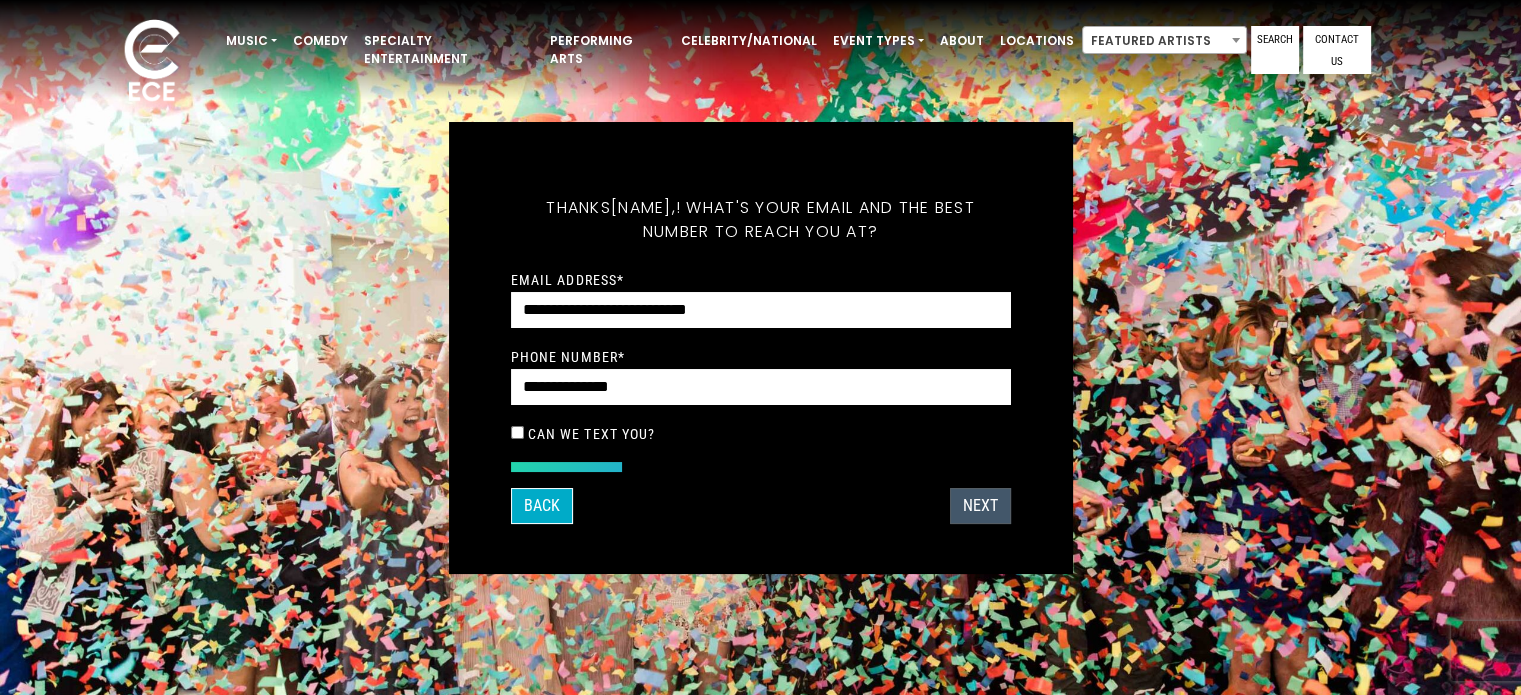 click on "Next" at bounding box center (980, 506) 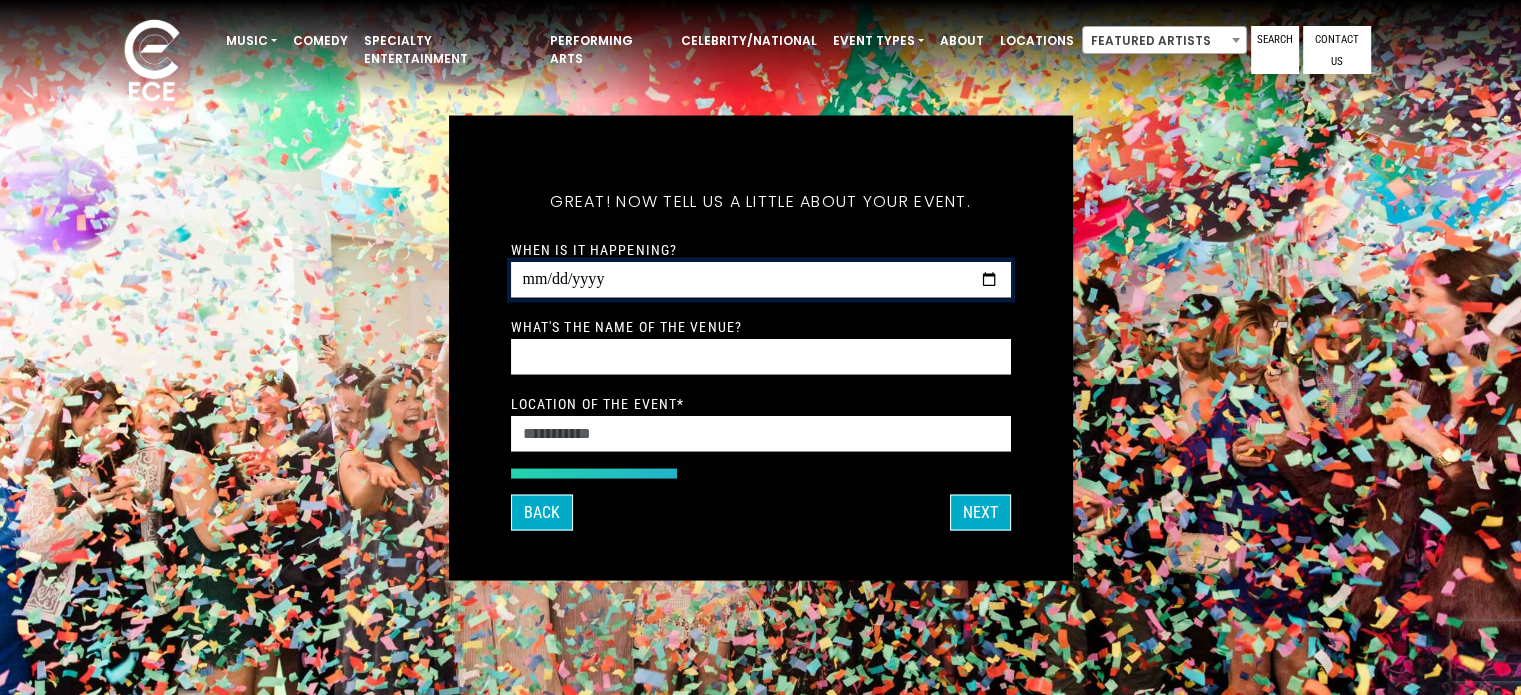 click on "When is it happening?" at bounding box center [761, 279] 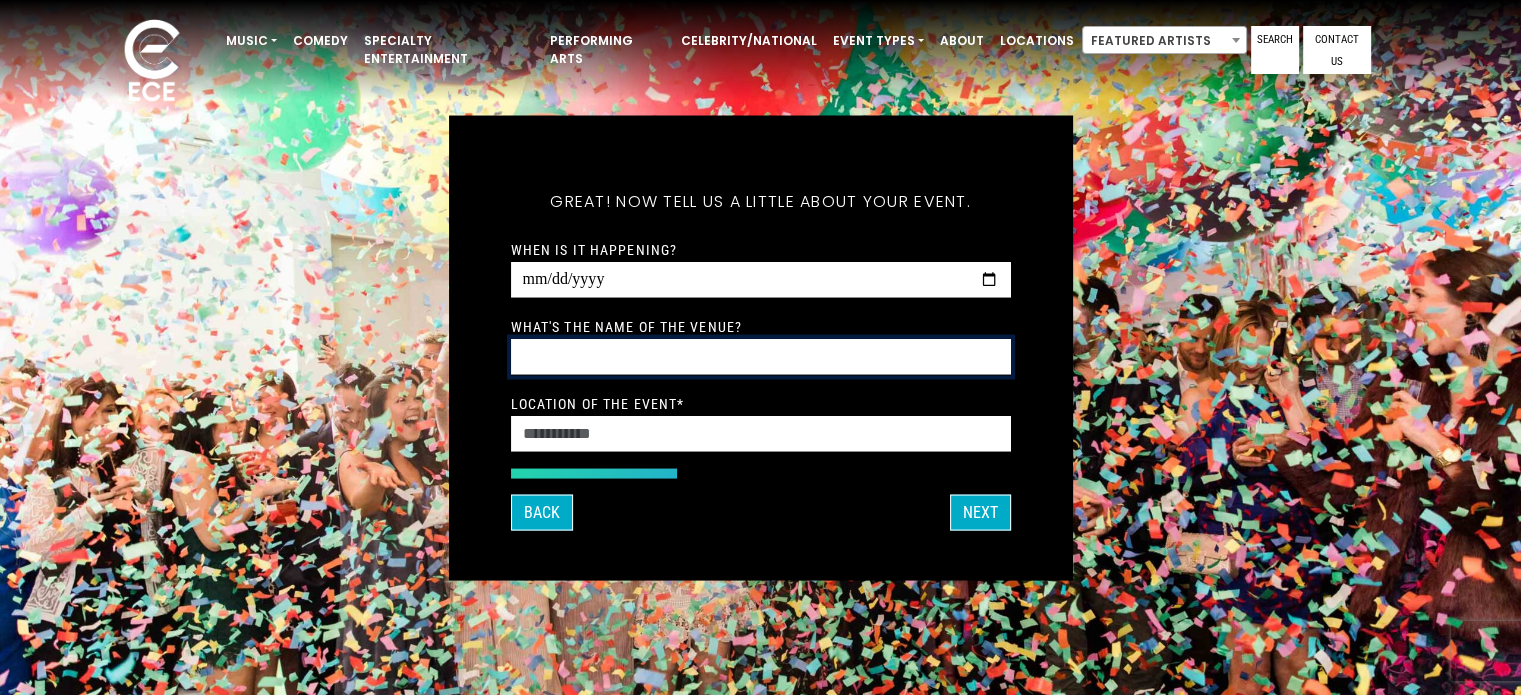click on "What's the name of the venue?" at bounding box center [761, 356] 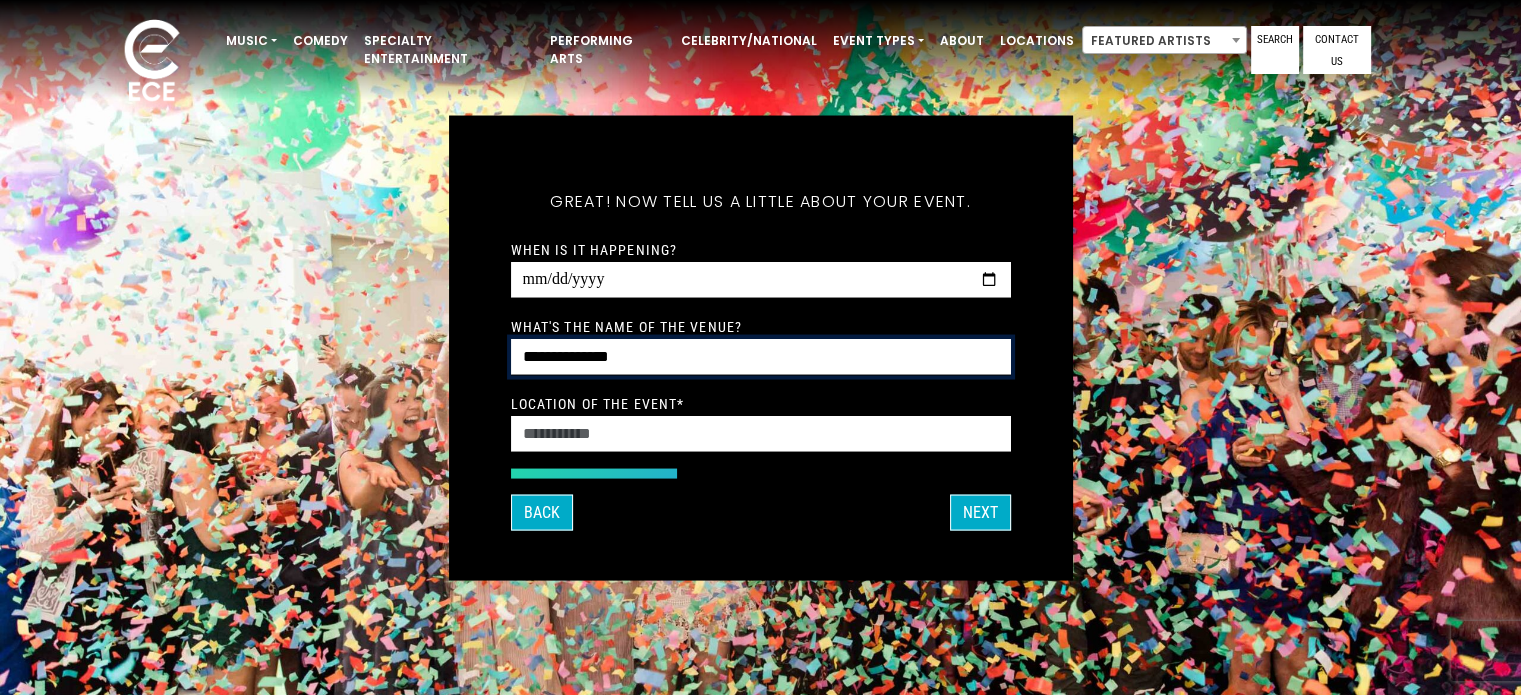 type on "**********" 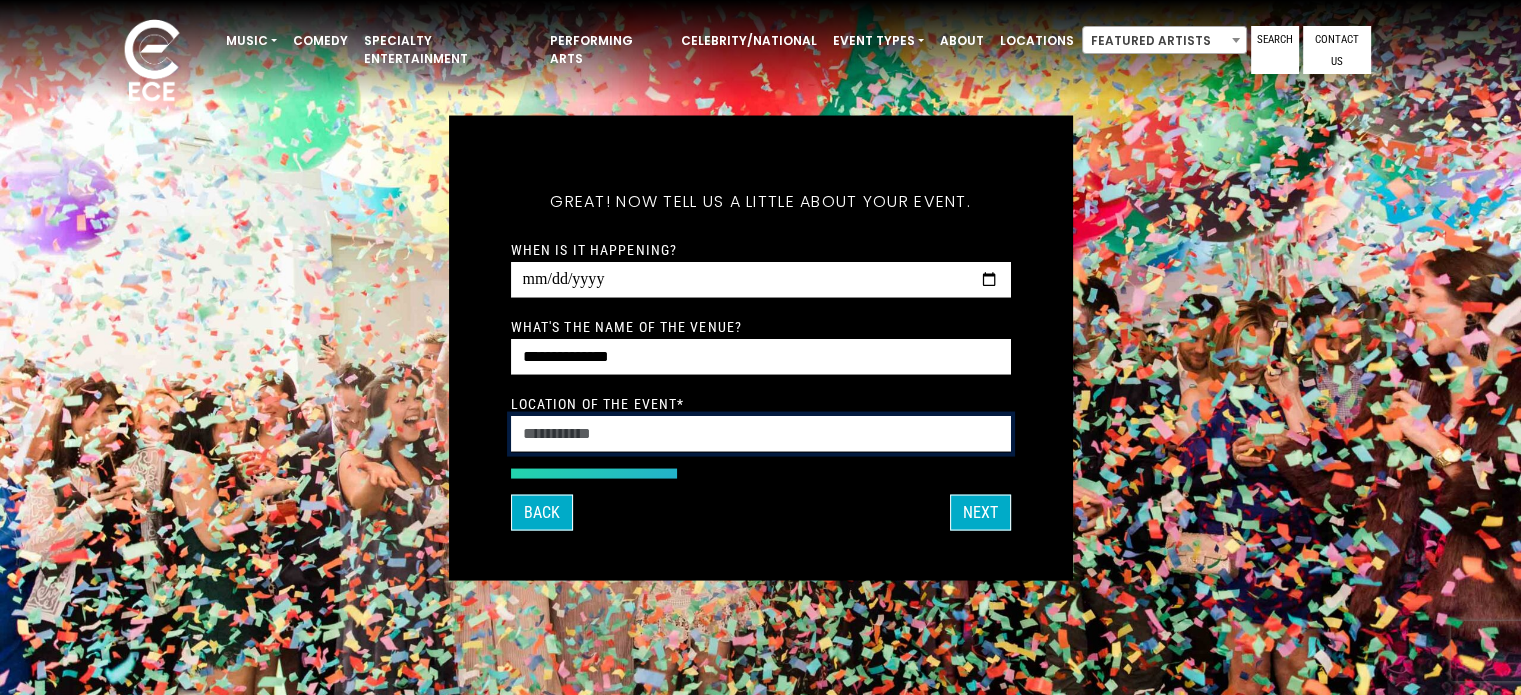 click on "Location of the event *" at bounding box center (761, 433) 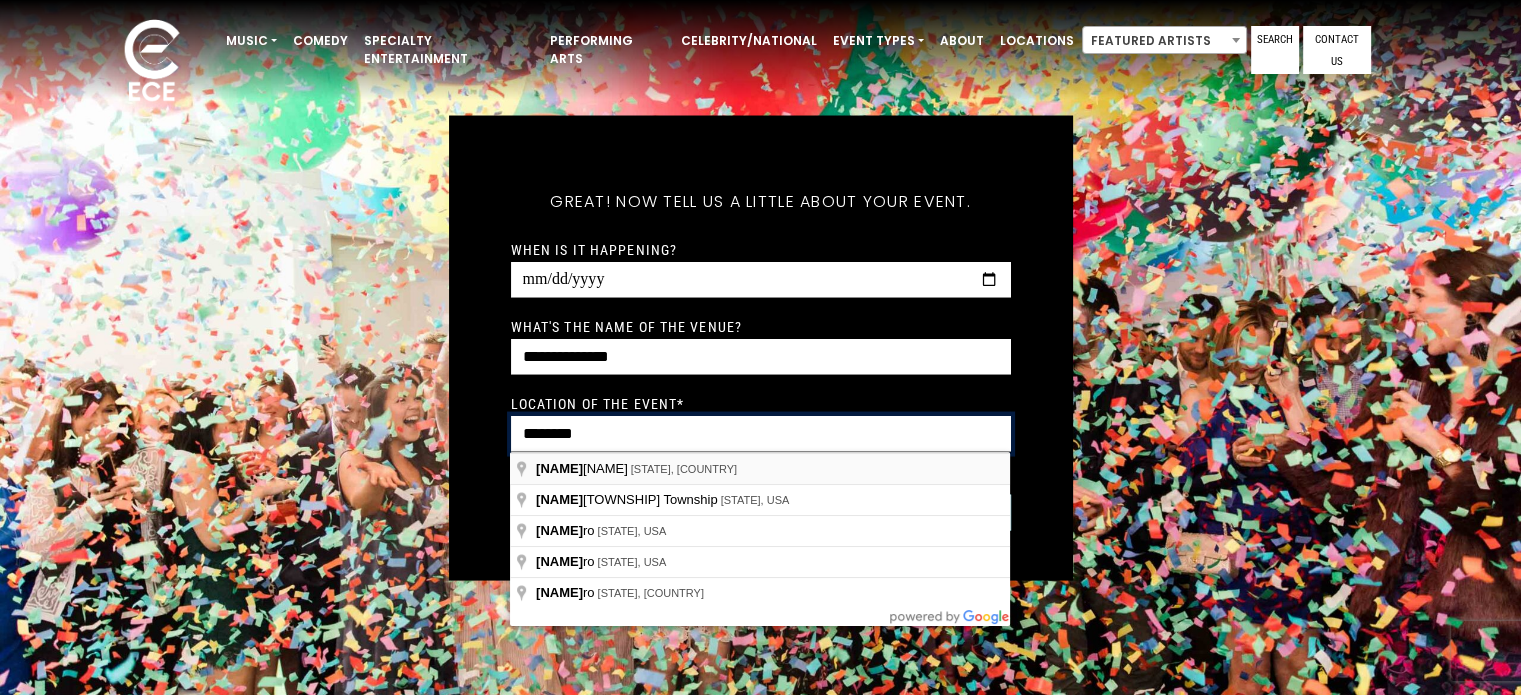 type on "********" 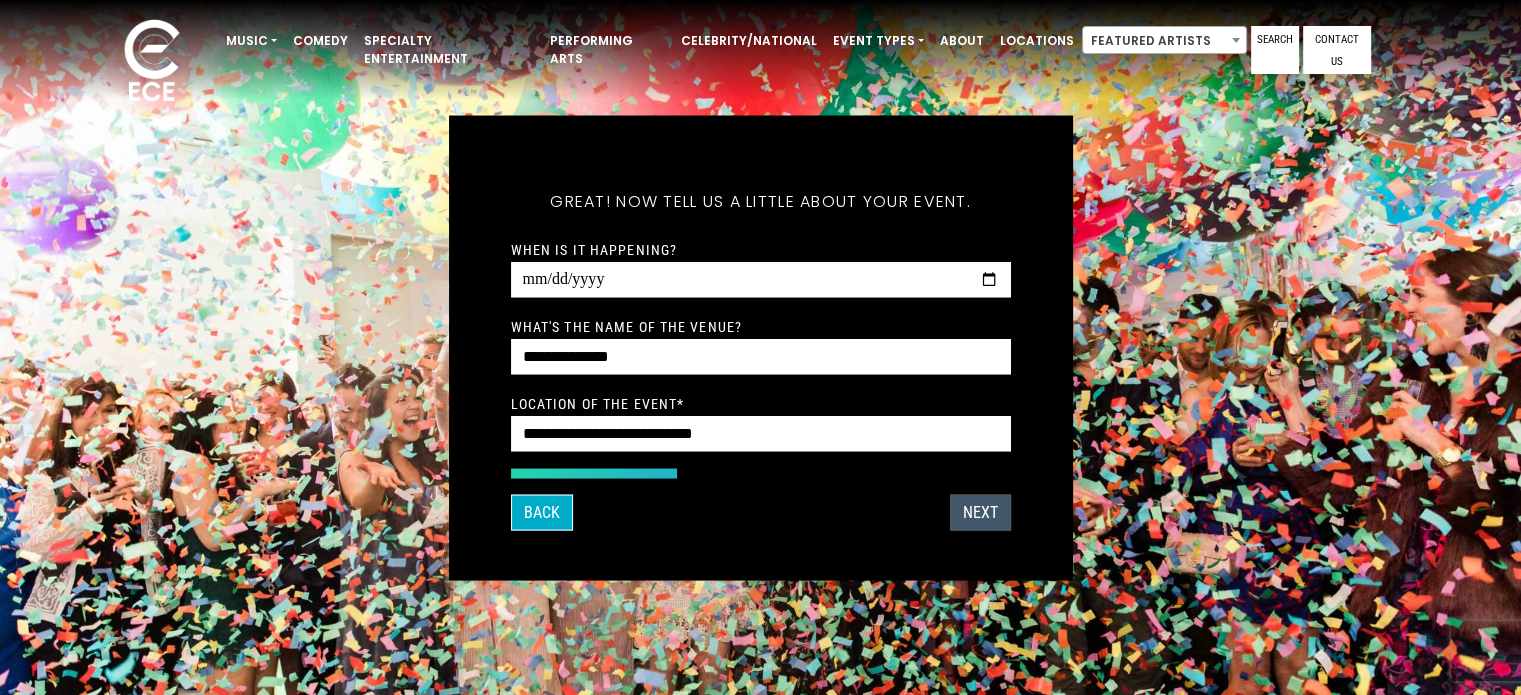 click on "Next" at bounding box center (980, 512) 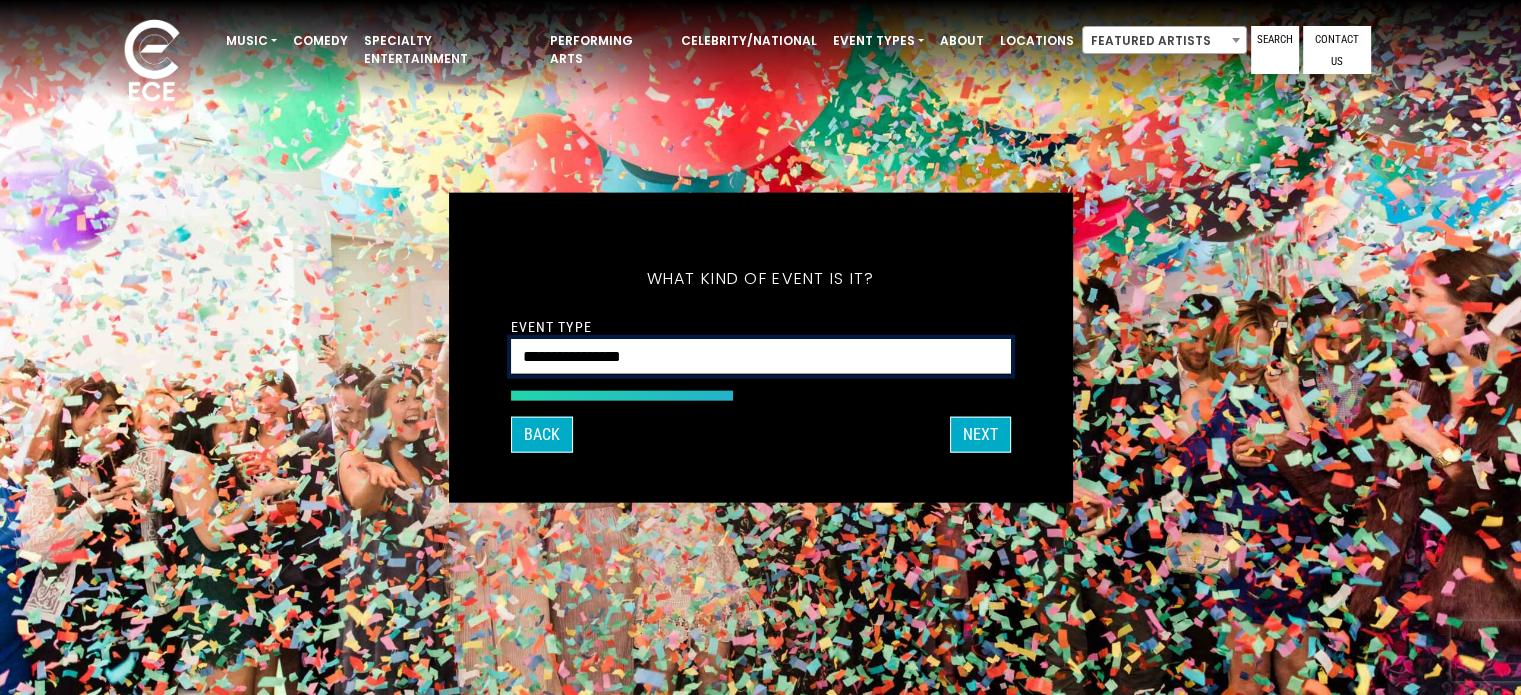 click on "**********" at bounding box center (761, 356) 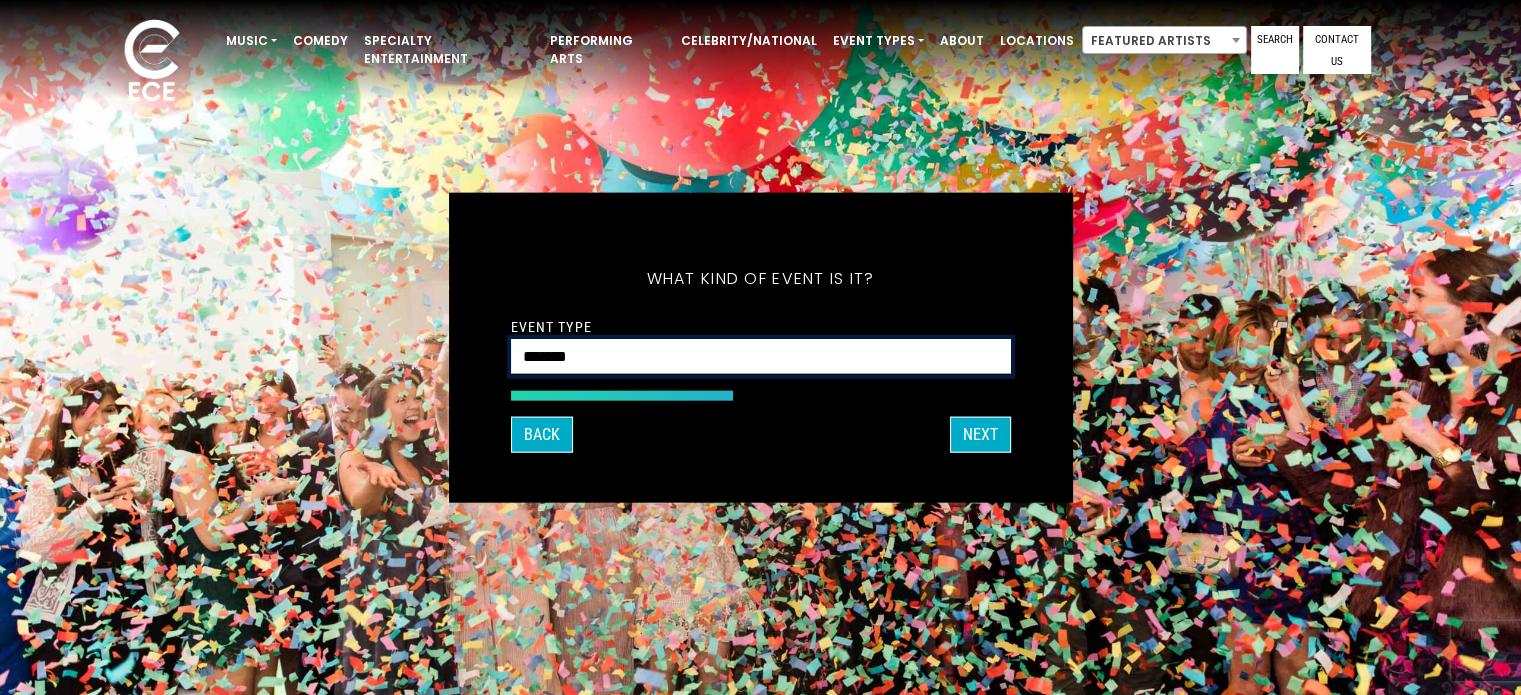click on "**********" at bounding box center (761, 356) 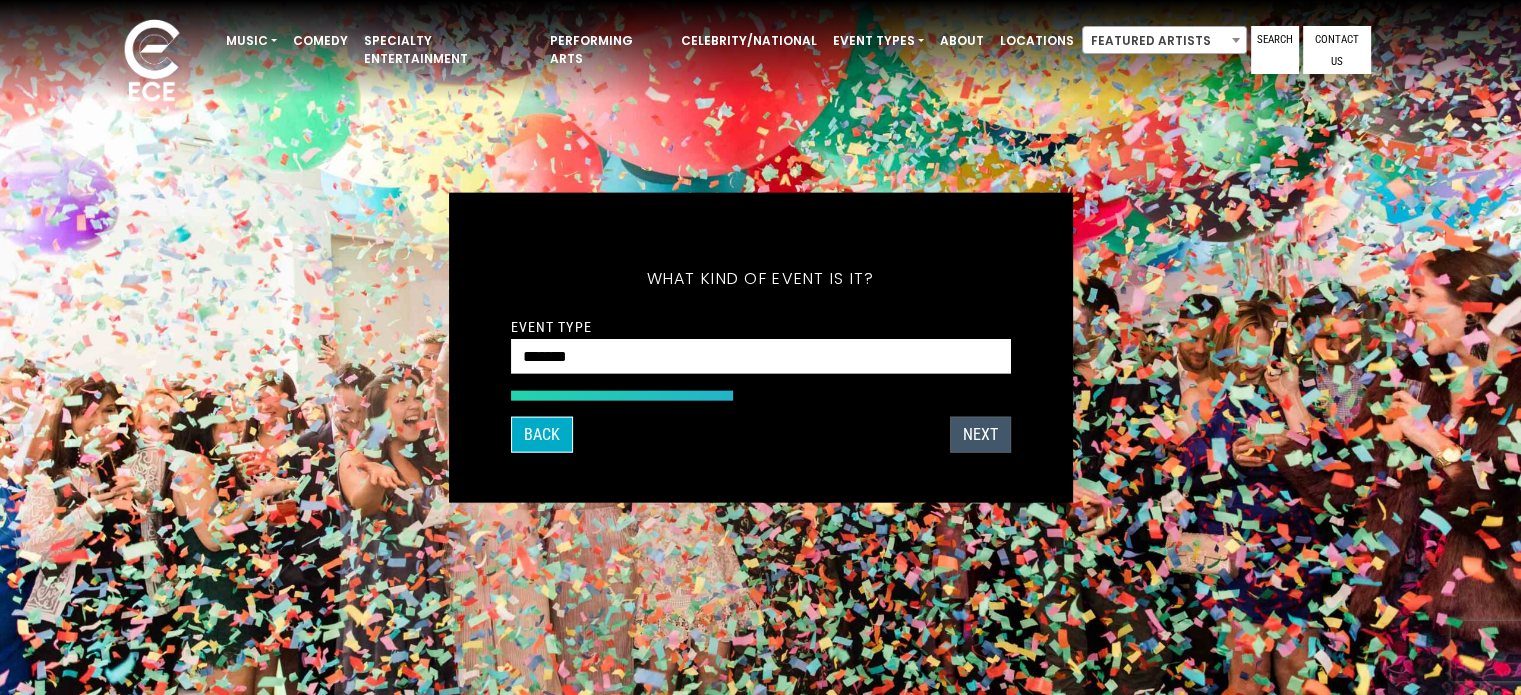 click on "Next" at bounding box center (980, 435) 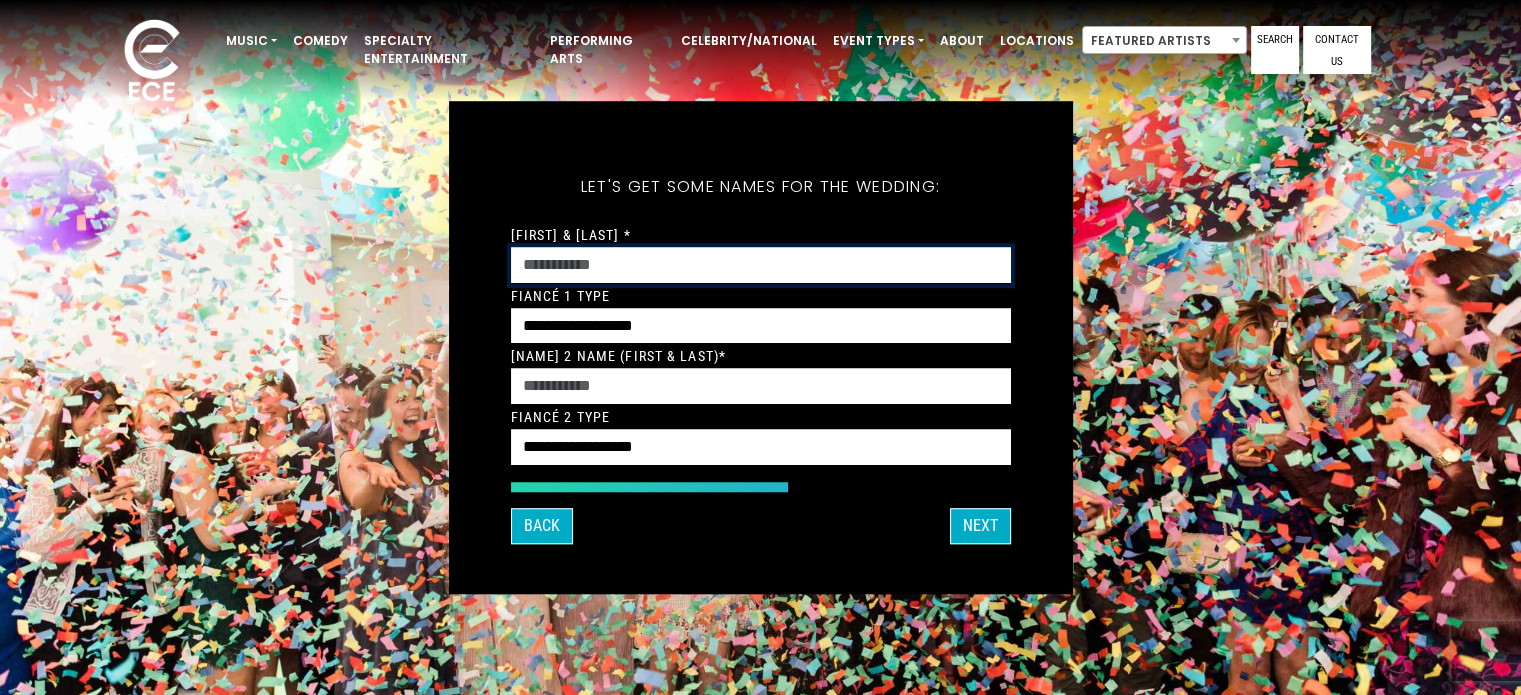 click on "[FIRST] & [LAST] *" at bounding box center [761, 265] 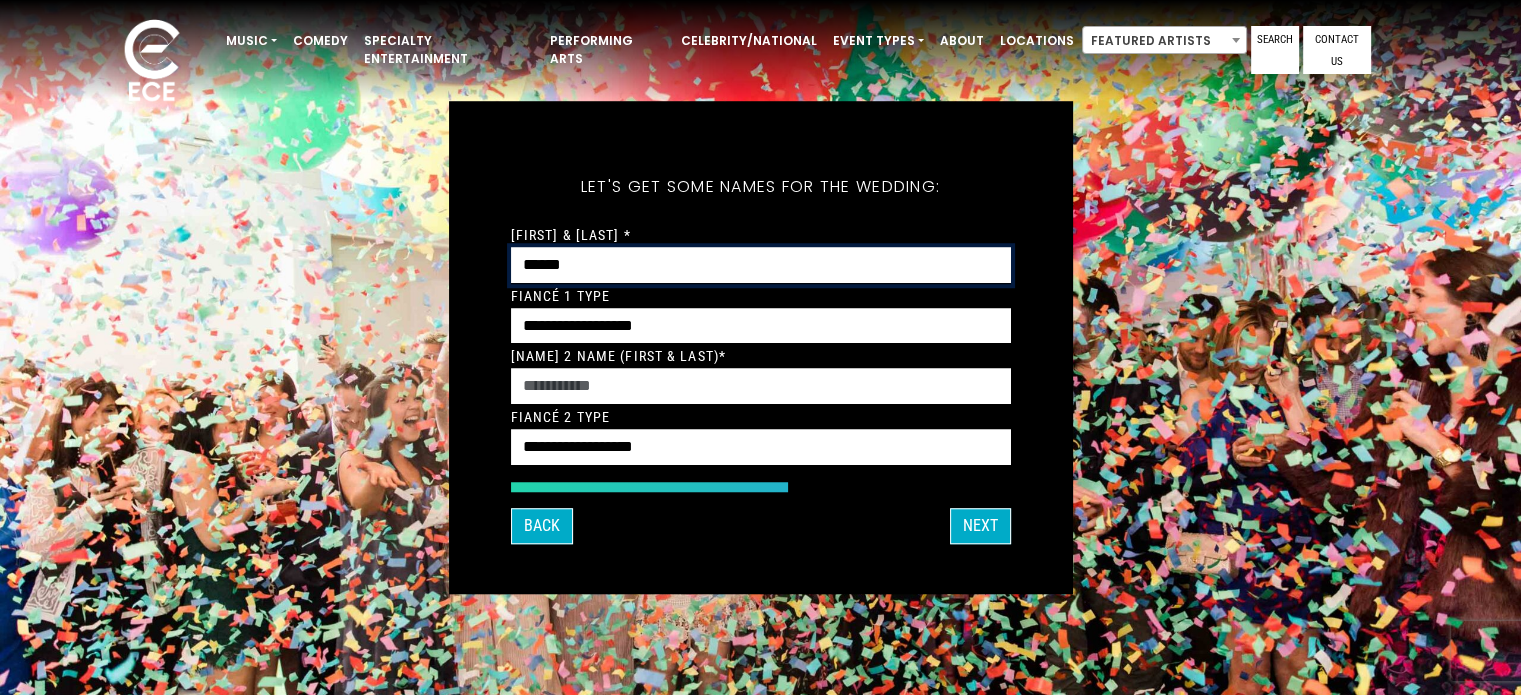 click on "*****" at bounding box center [761, 265] 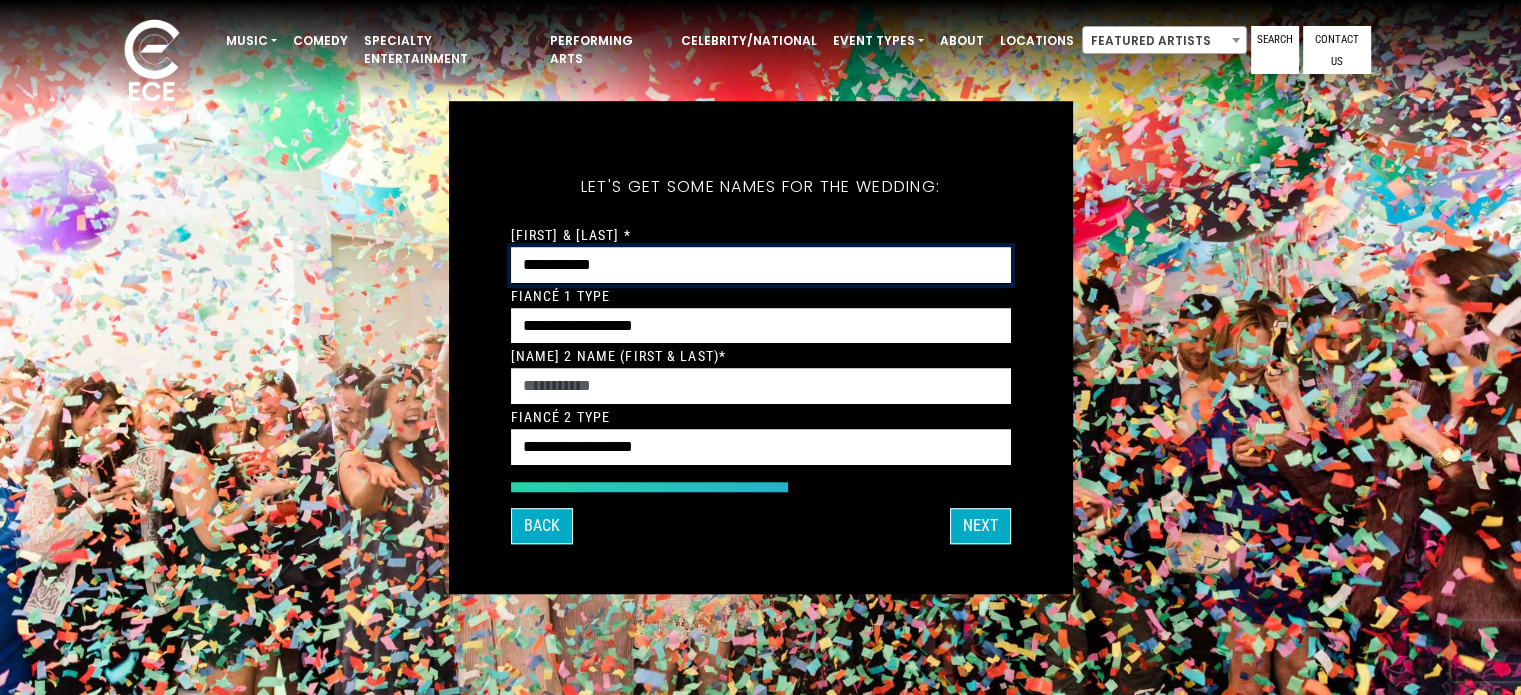 type on "**********" 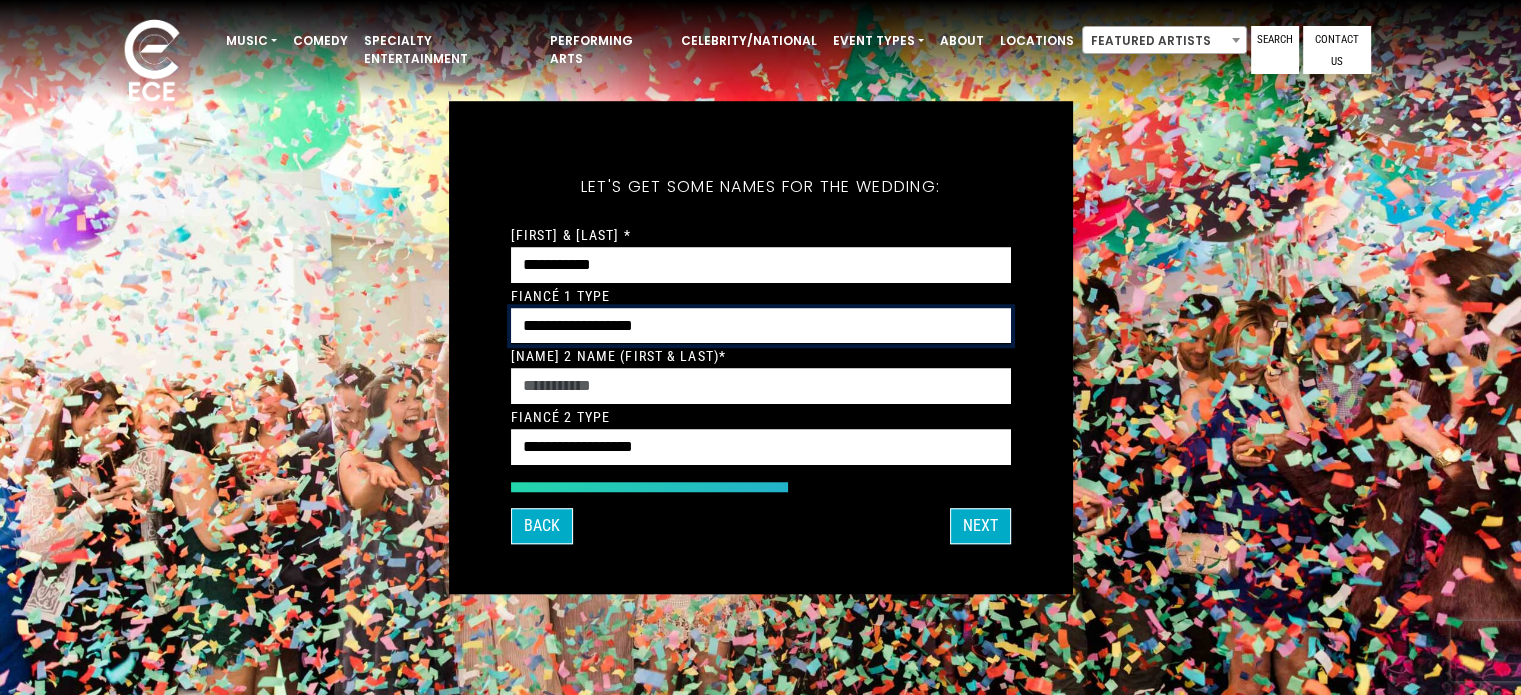 click on "**********" at bounding box center [761, 326] 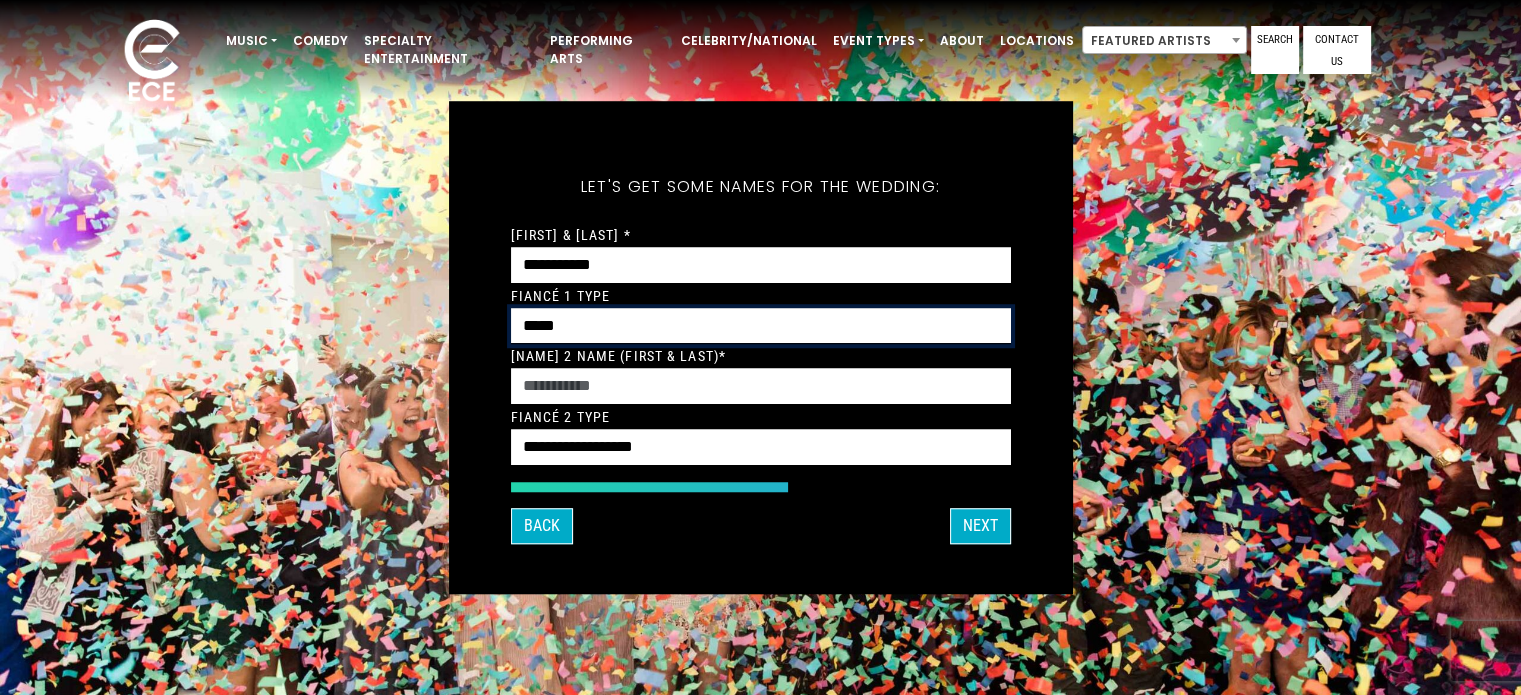 click on "**********" at bounding box center (761, 326) 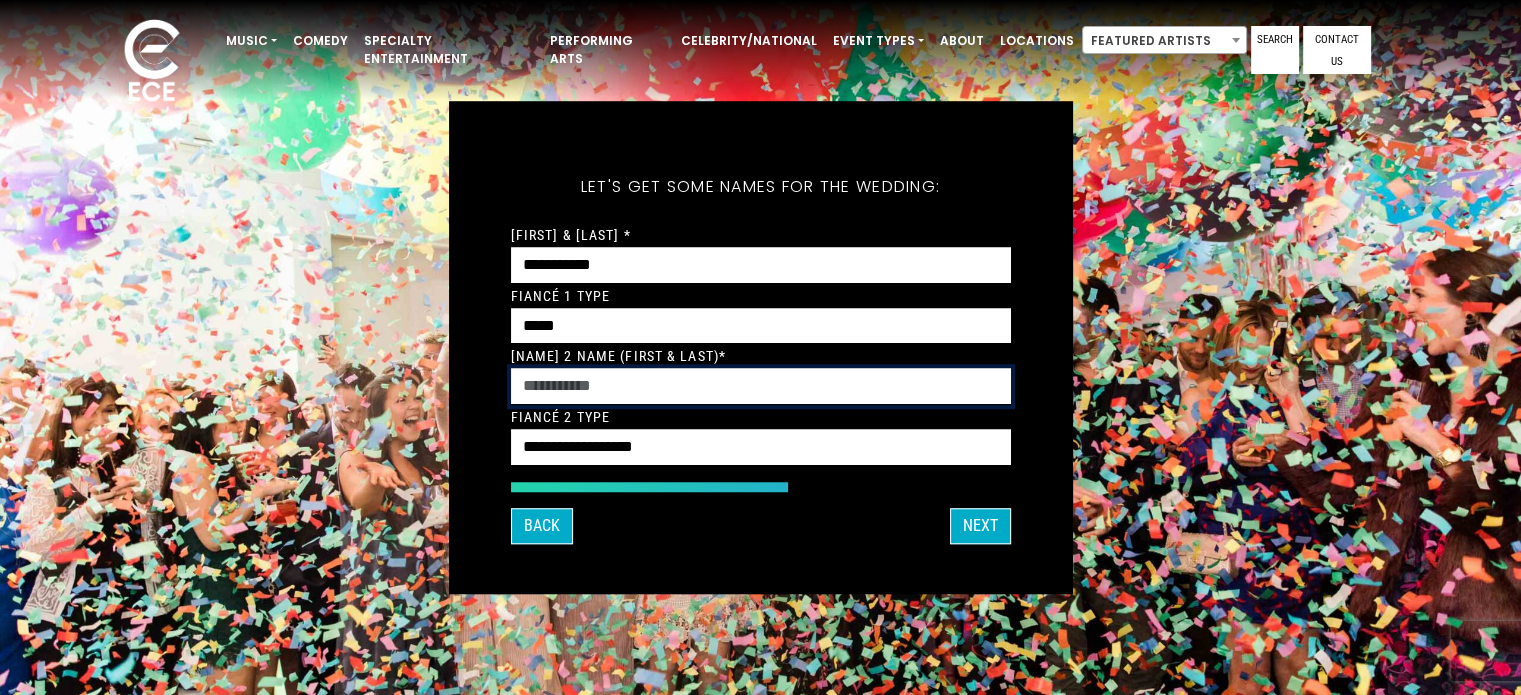 click on "[NAME] 2 Name (First & Last)*" at bounding box center [761, 387] 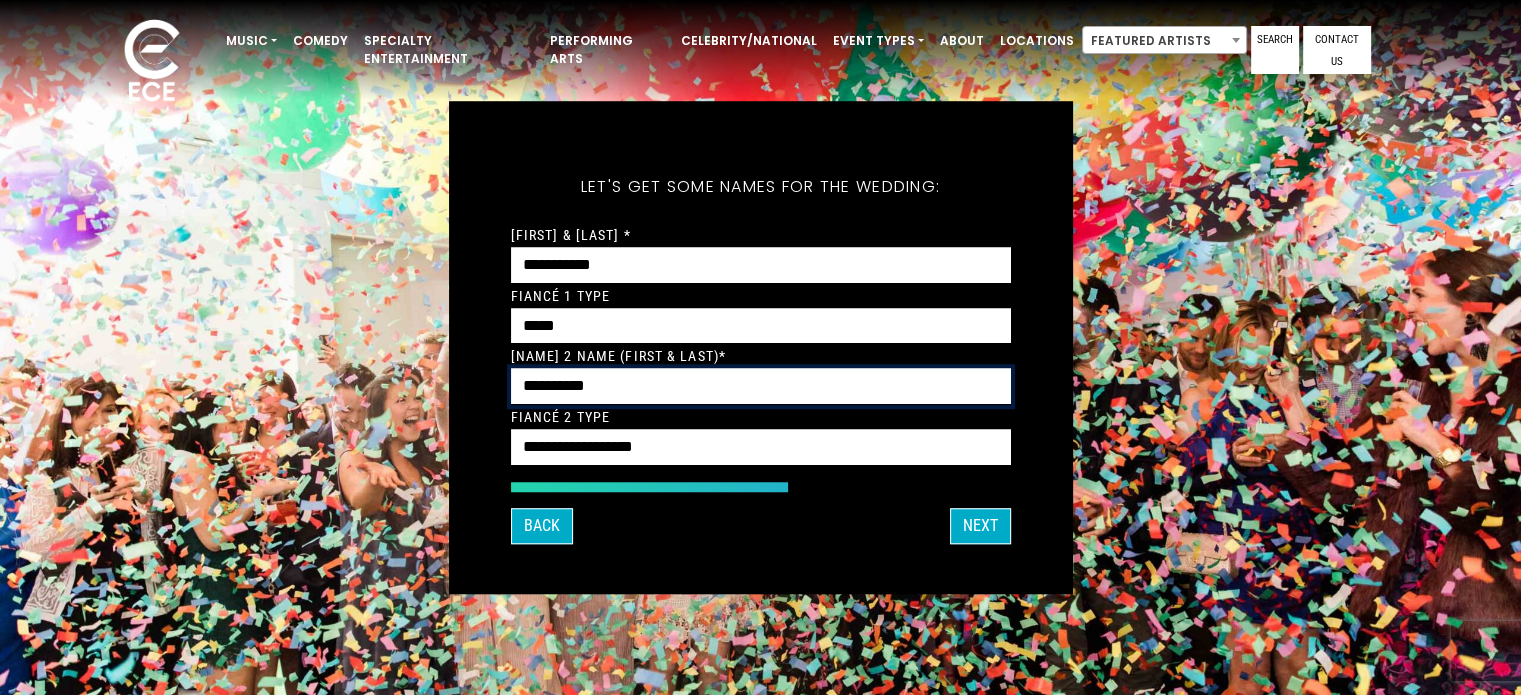 click on "*********" at bounding box center [761, 387] 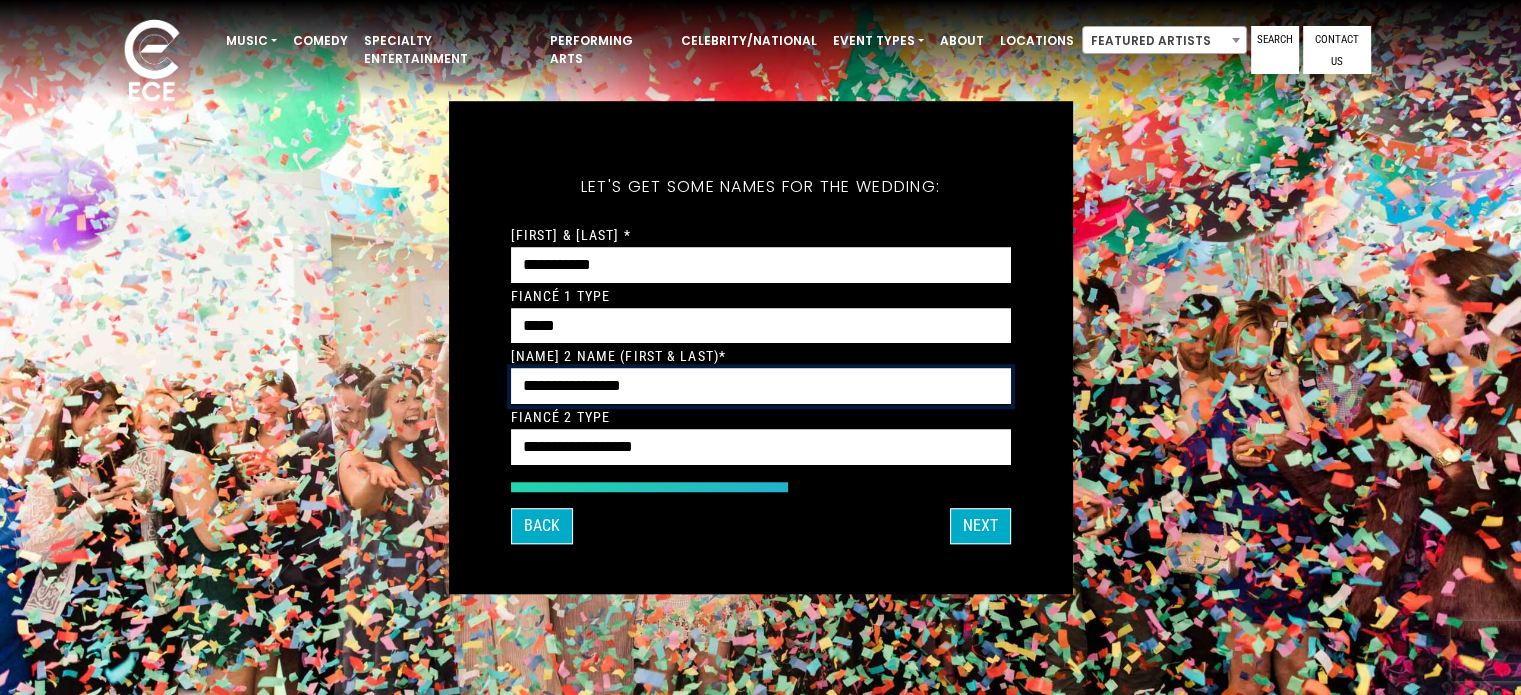 type on "**********" 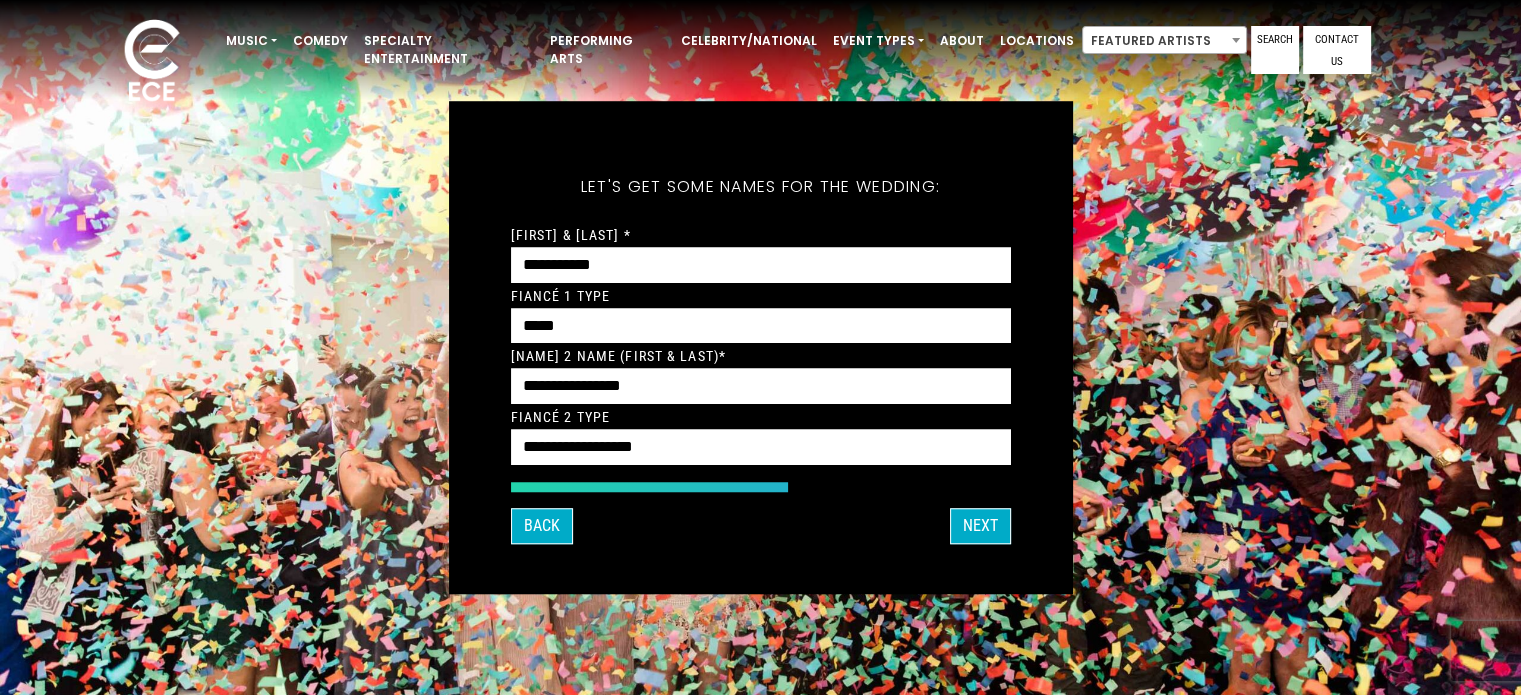 click on "**********" at bounding box center [761, 353] 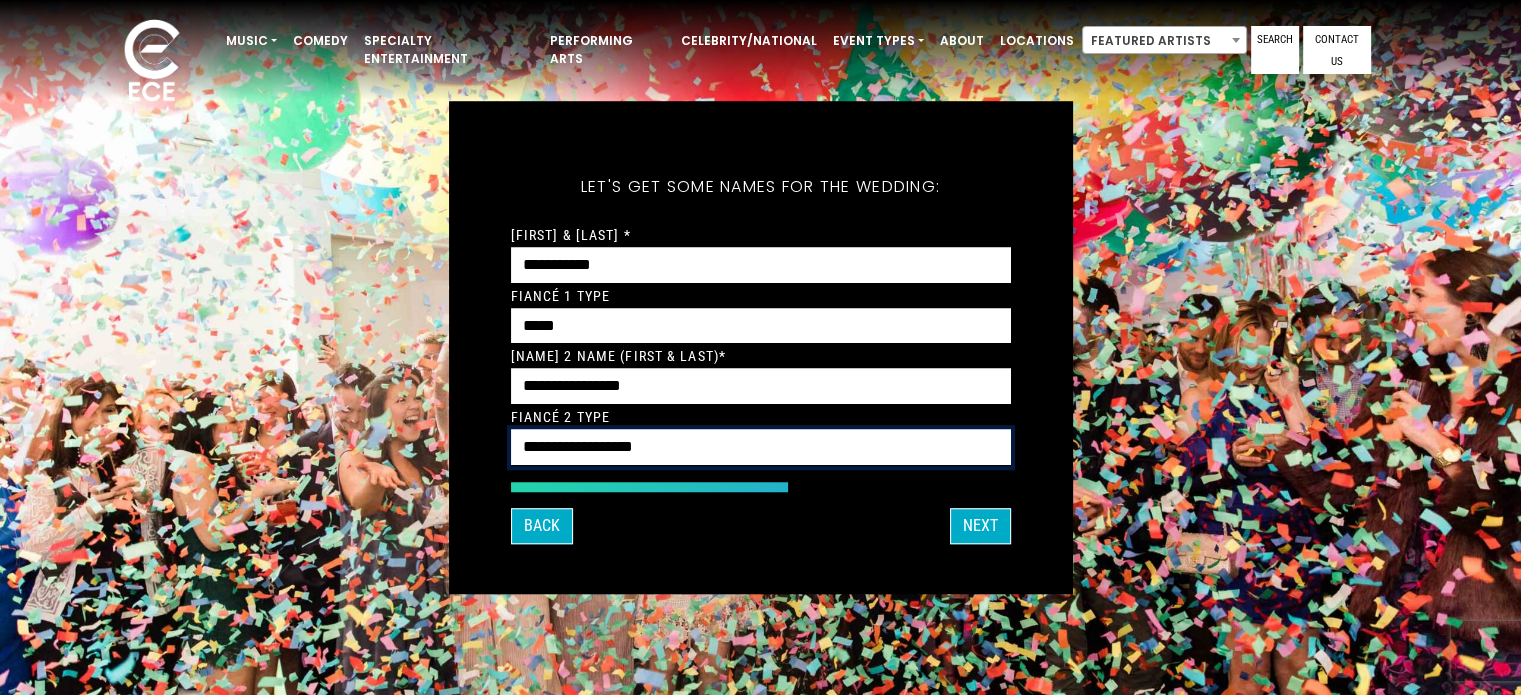 click on "**********" at bounding box center [761, 448] 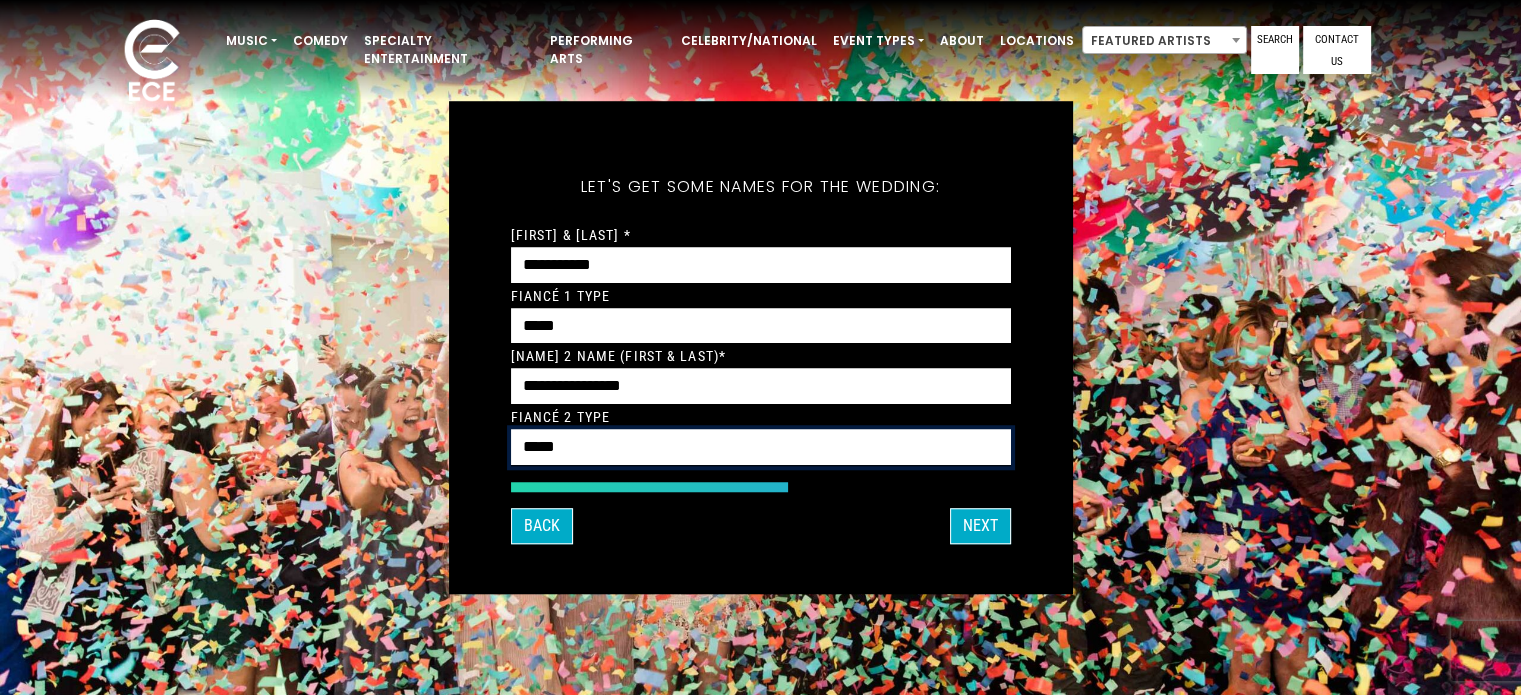 click on "**********" at bounding box center (761, 448) 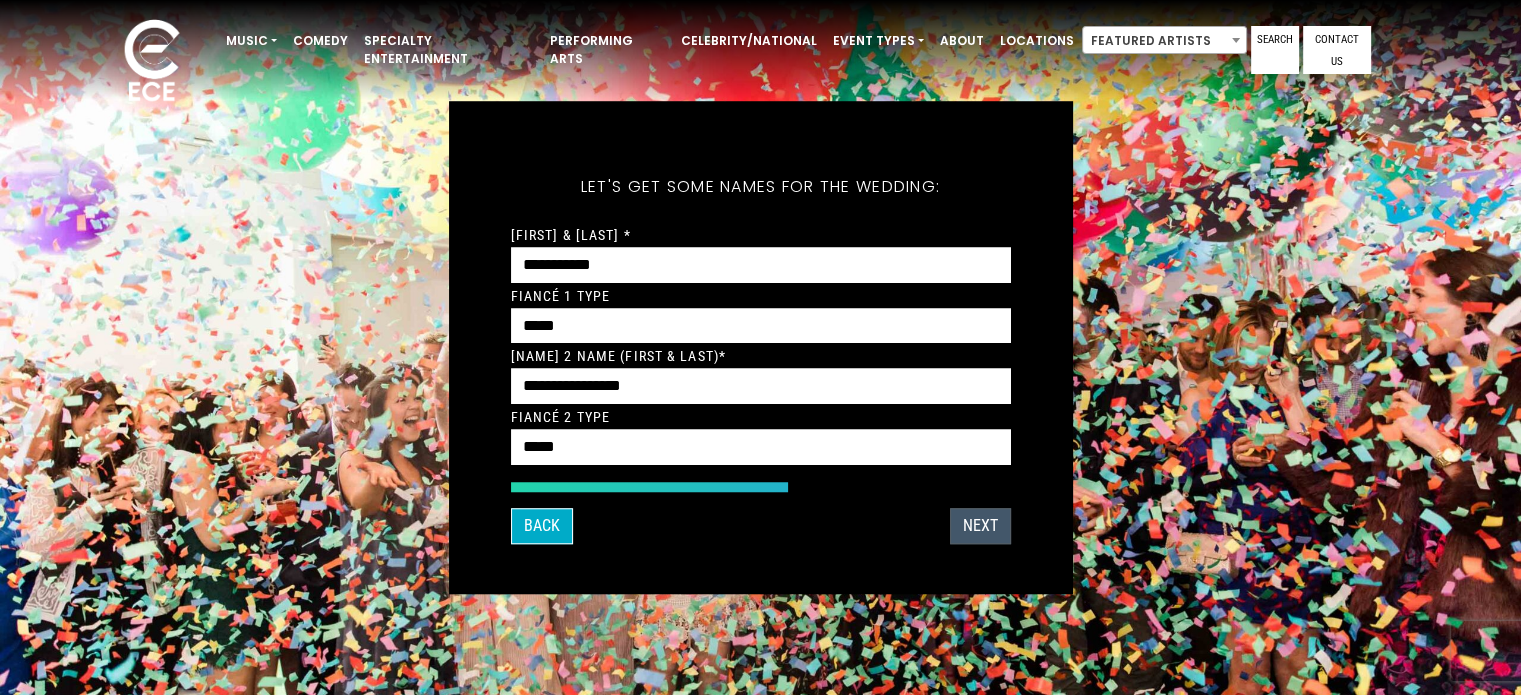 click on "Next" at bounding box center [980, 526] 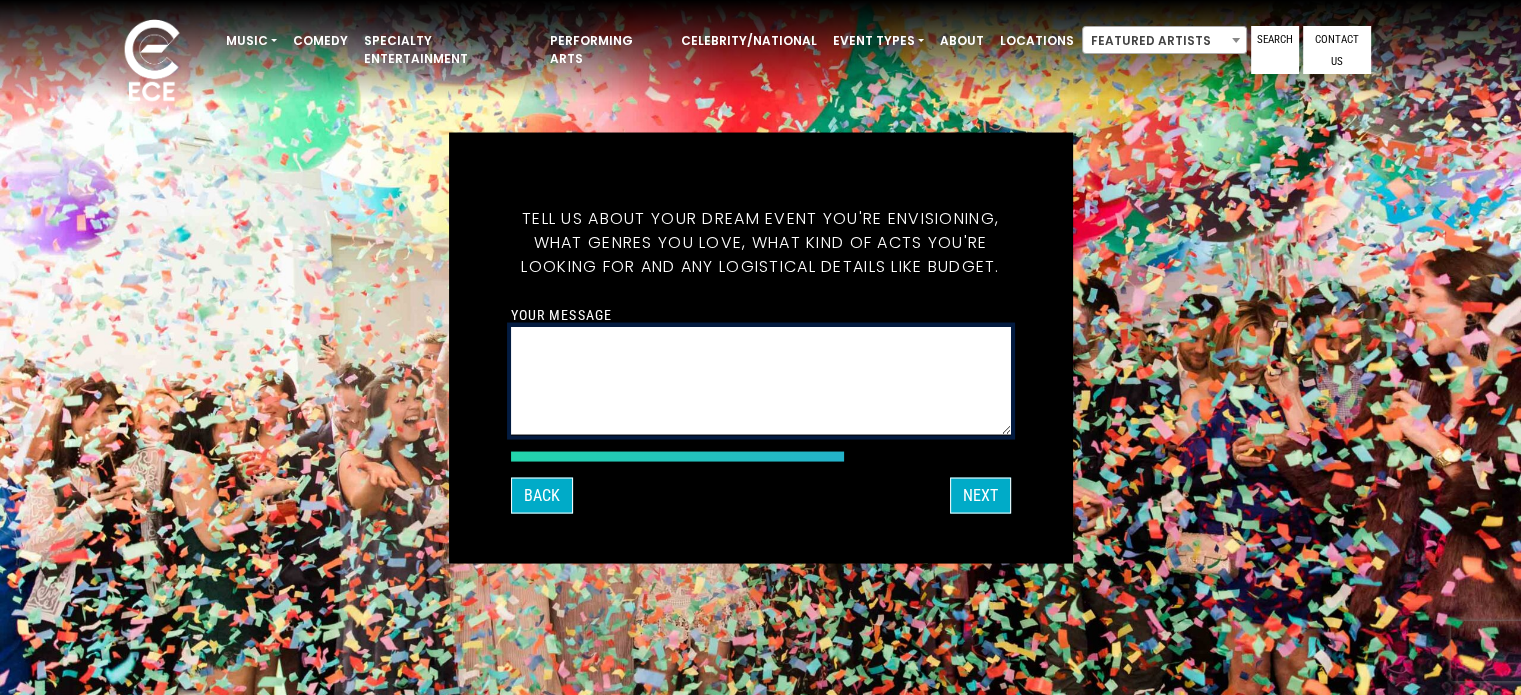 click on "Your message" at bounding box center (761, 380) 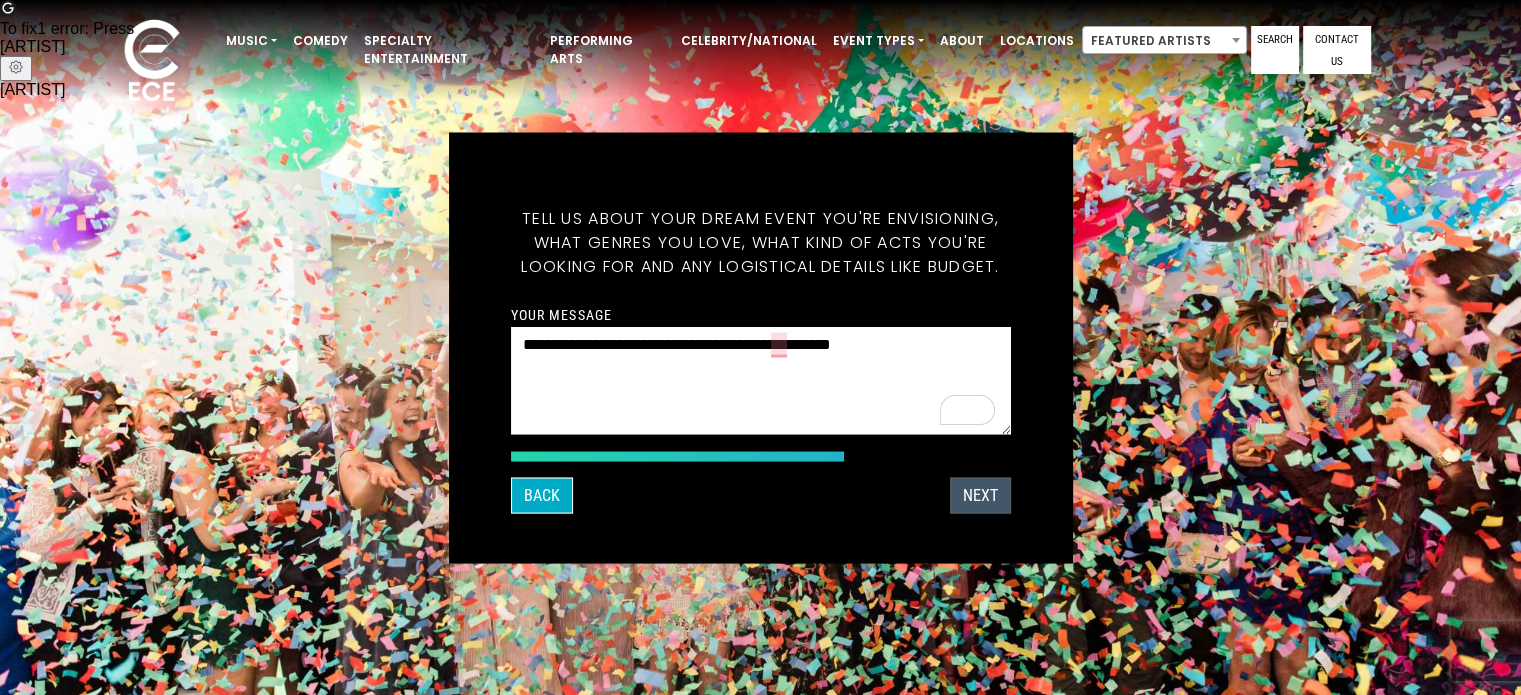 click on "Next" at bounding box center (980, 495) 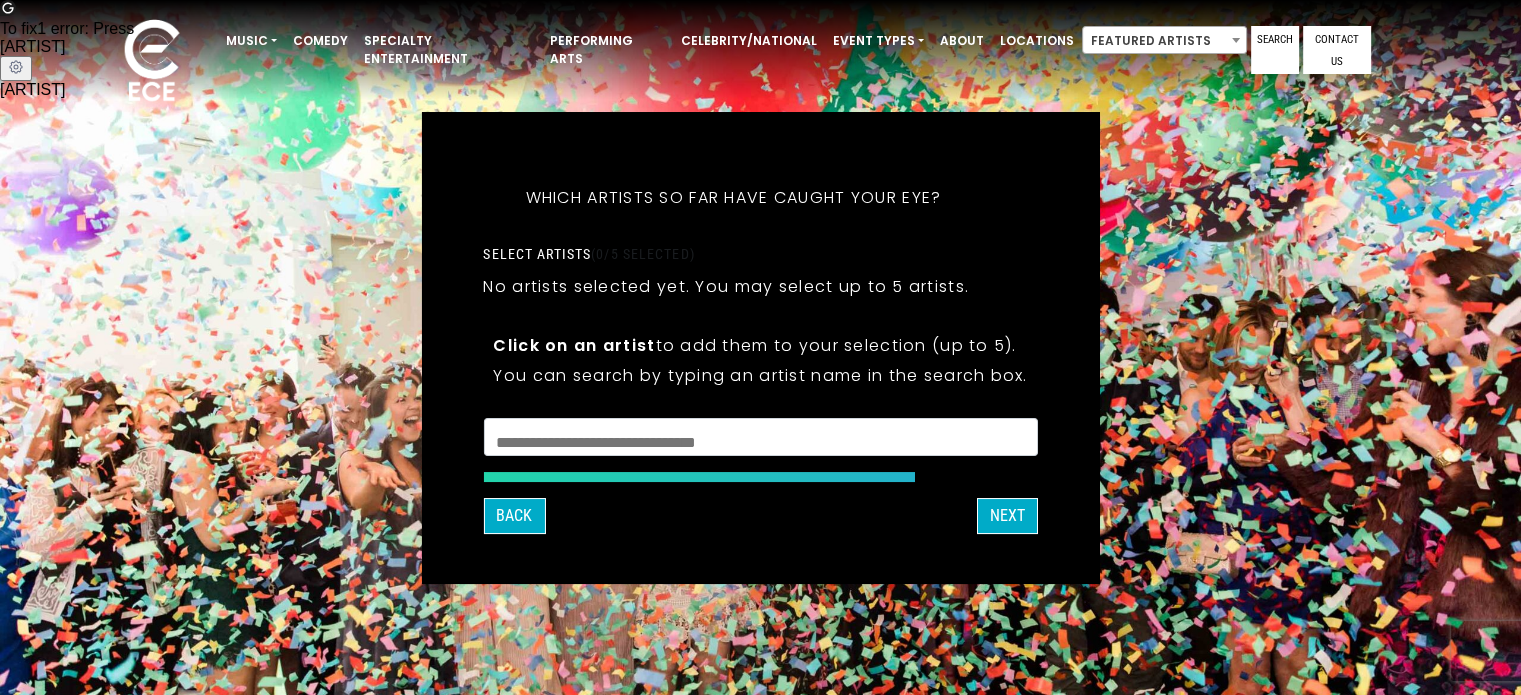 click on "What is your [FIRST] and [LAST] name?
Thanks  [FIRST] !, What's your email and the best number to reach you at?
Great! Now tell us a little about your event.
What kind of event is it?
Let's get some names for the wedding:
[FIRST] * * * * *" at bounding box center (760, 348) 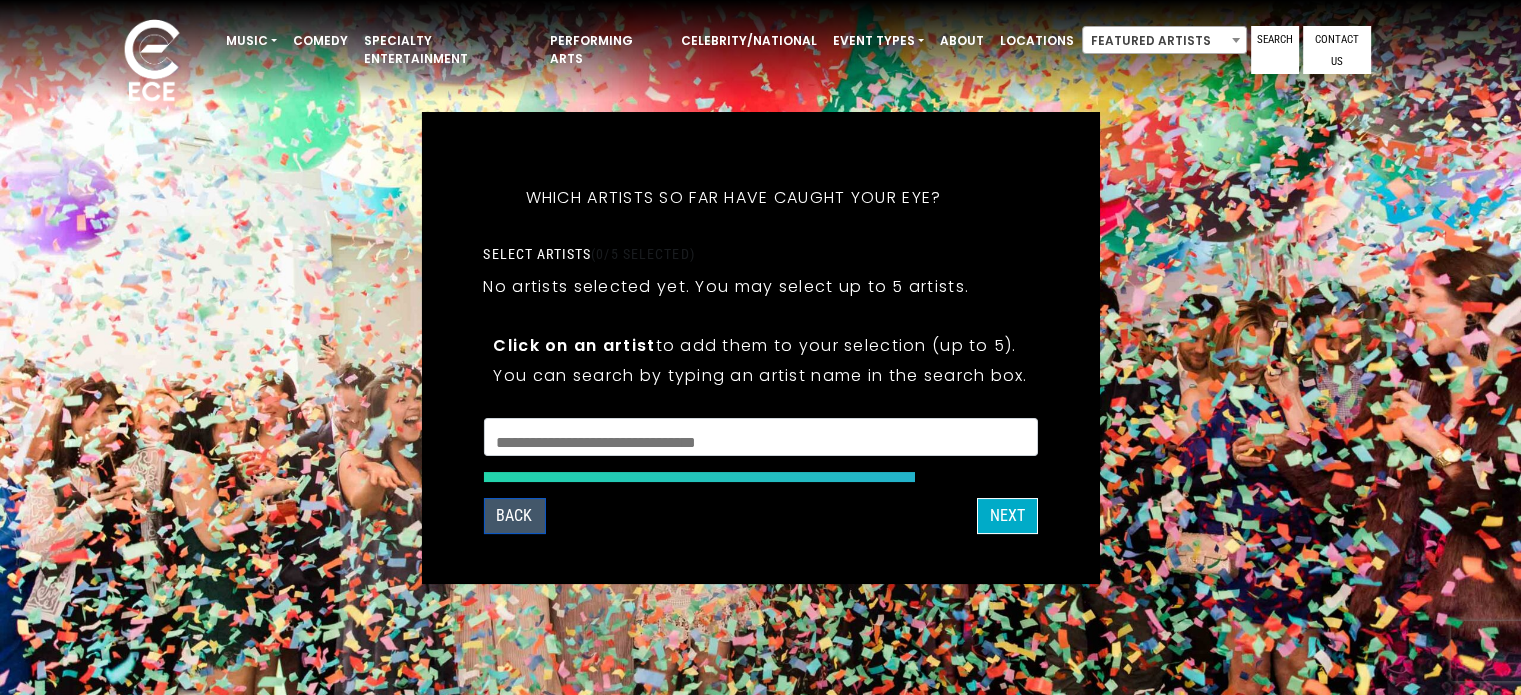 click on "Back" at bounding box center [514, 516] 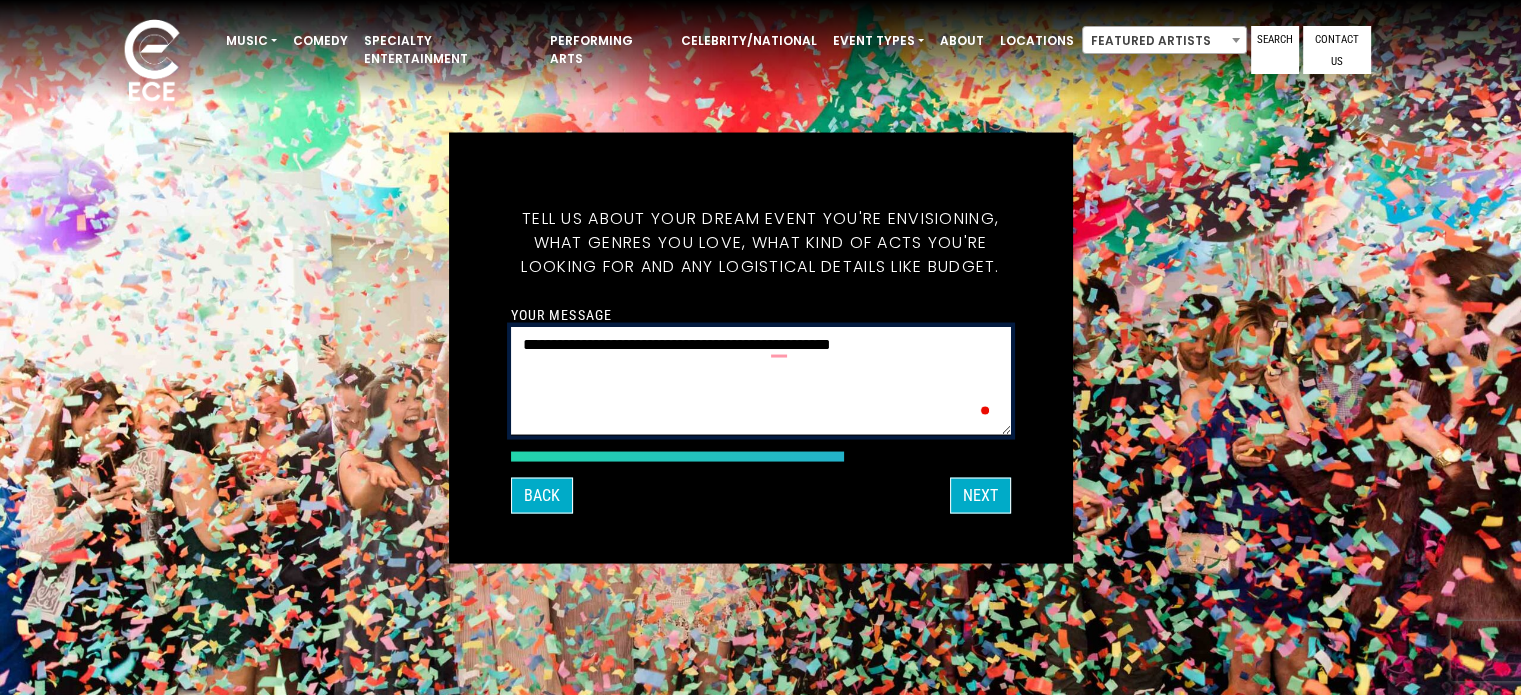 click on "**********" at bounding box center (761, 380) 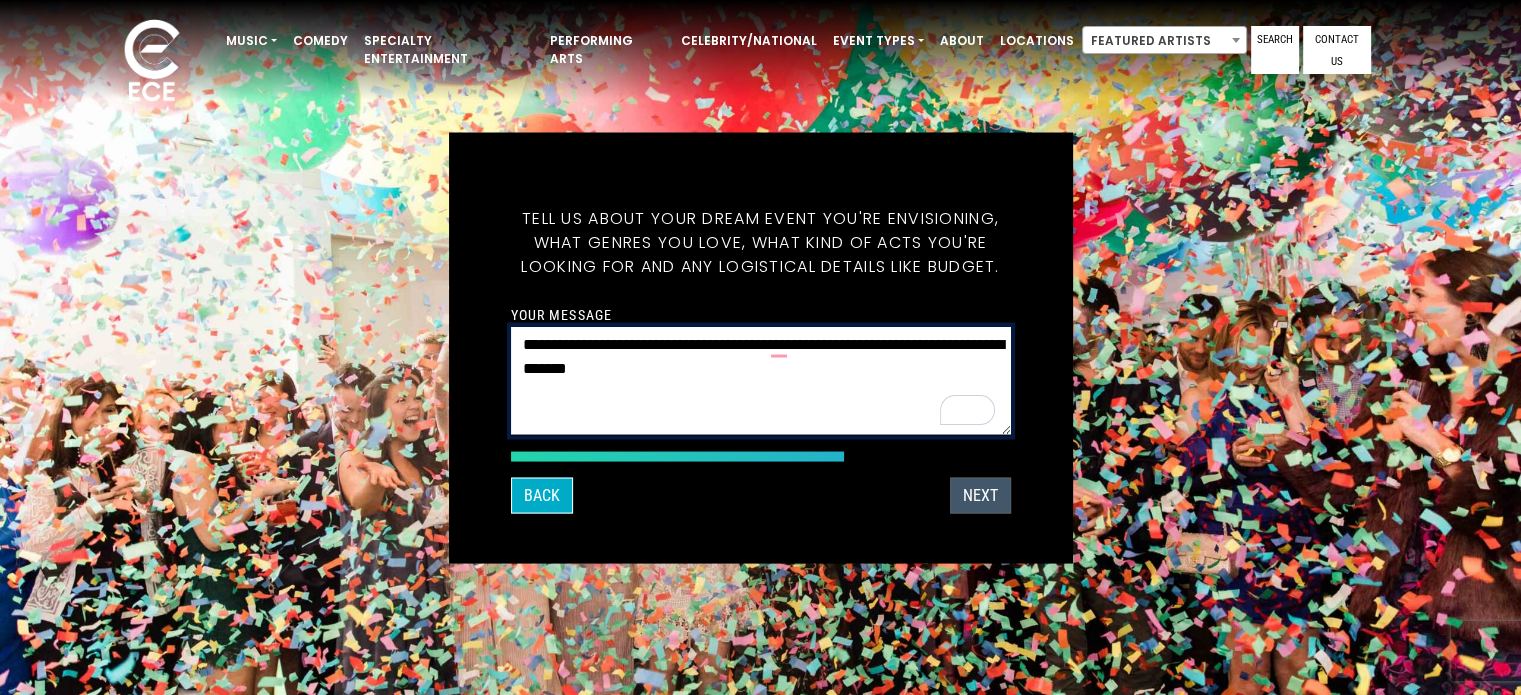 type on "**********" 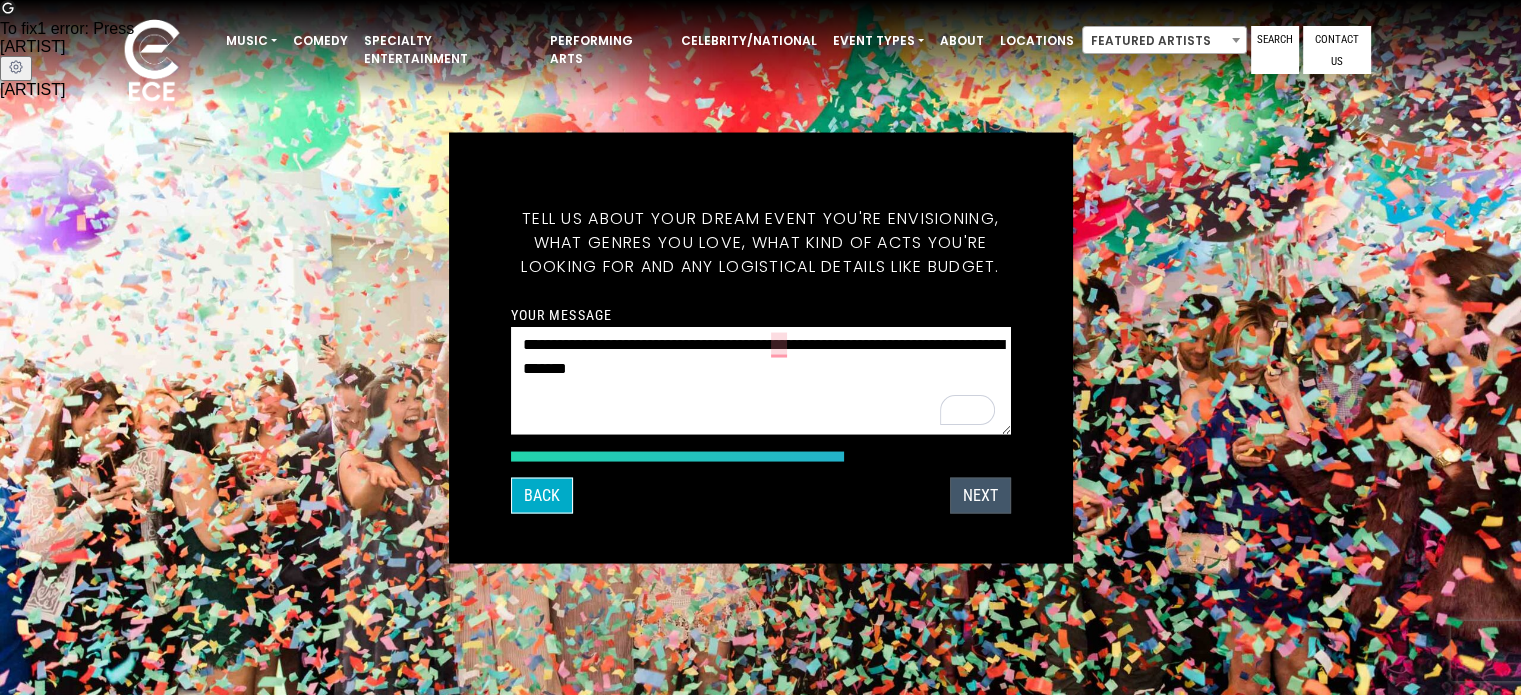 click on "NEXT" at bounding box center (980, 495) 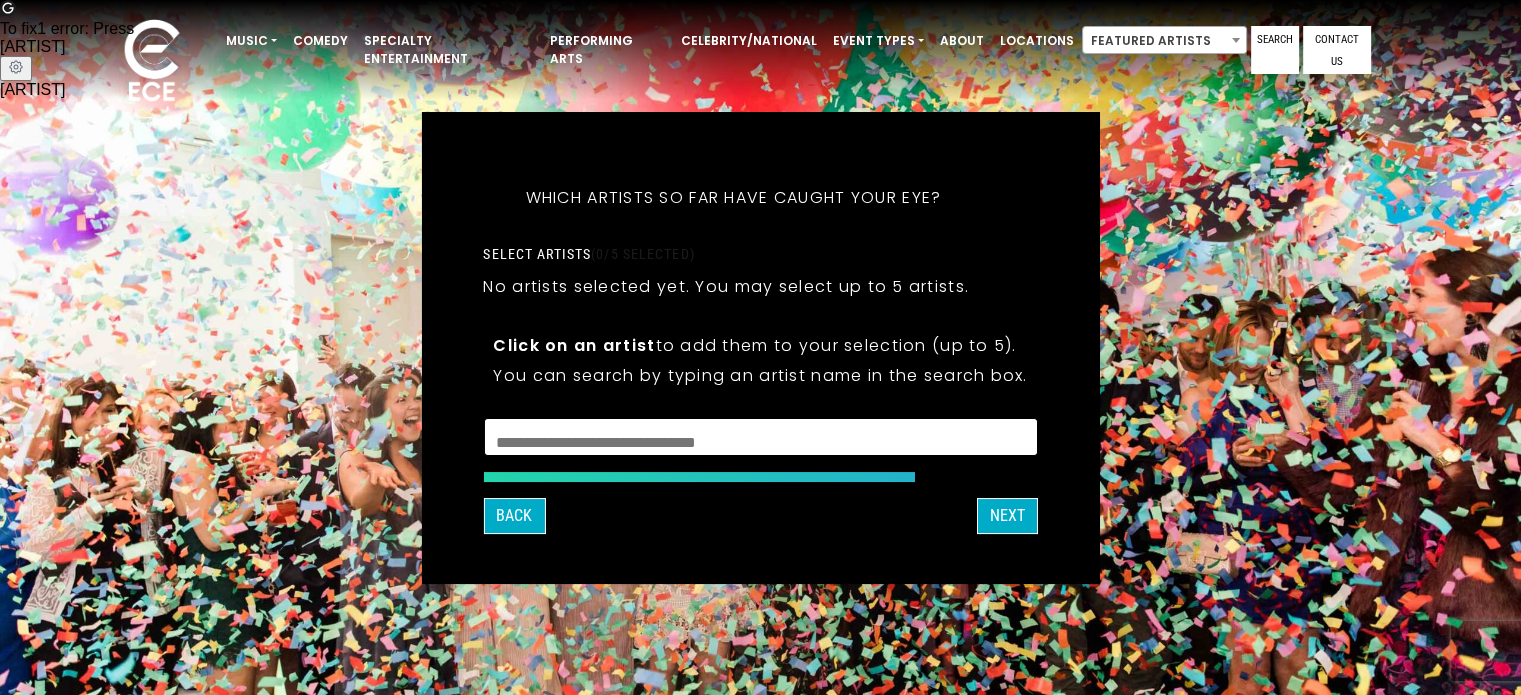 click at bounding box center [760, 440] 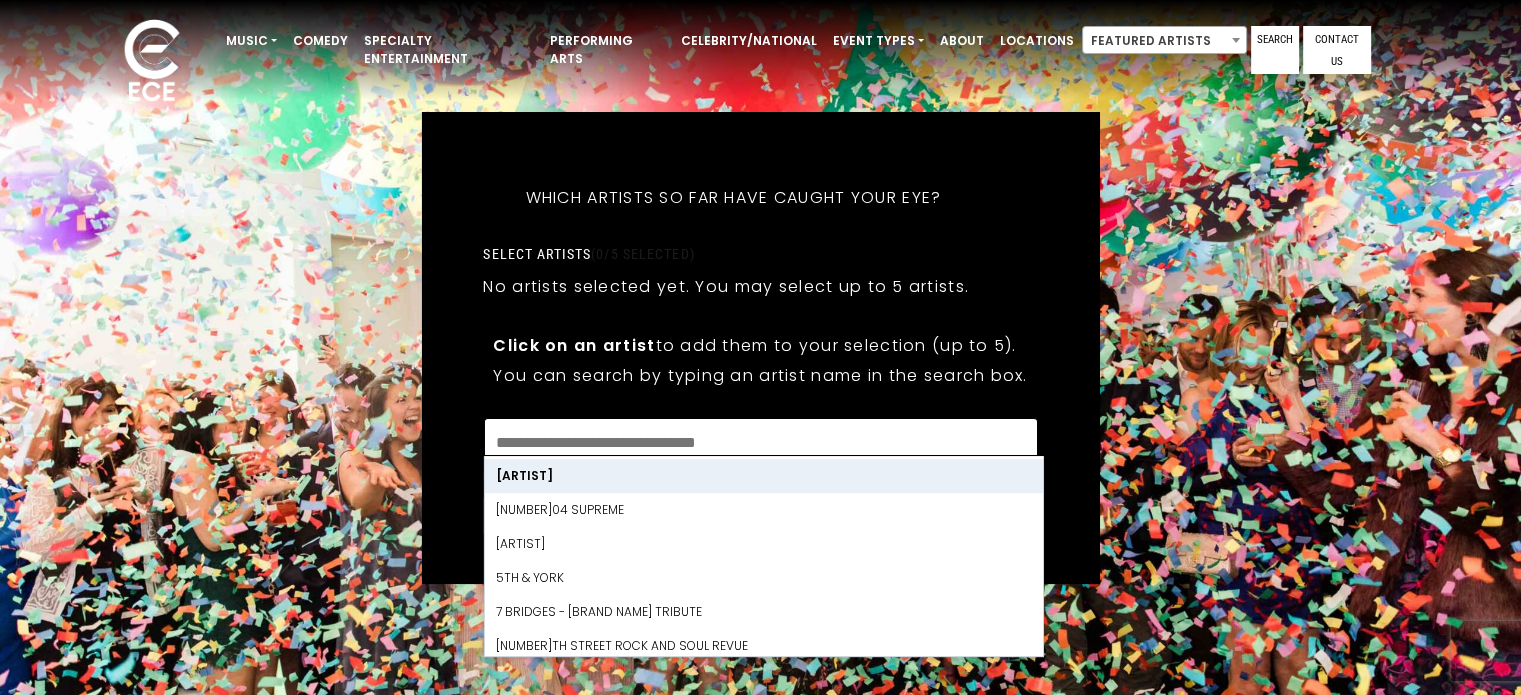 scroll, scrollTop: 0, scrollLeft: 0, axis: both 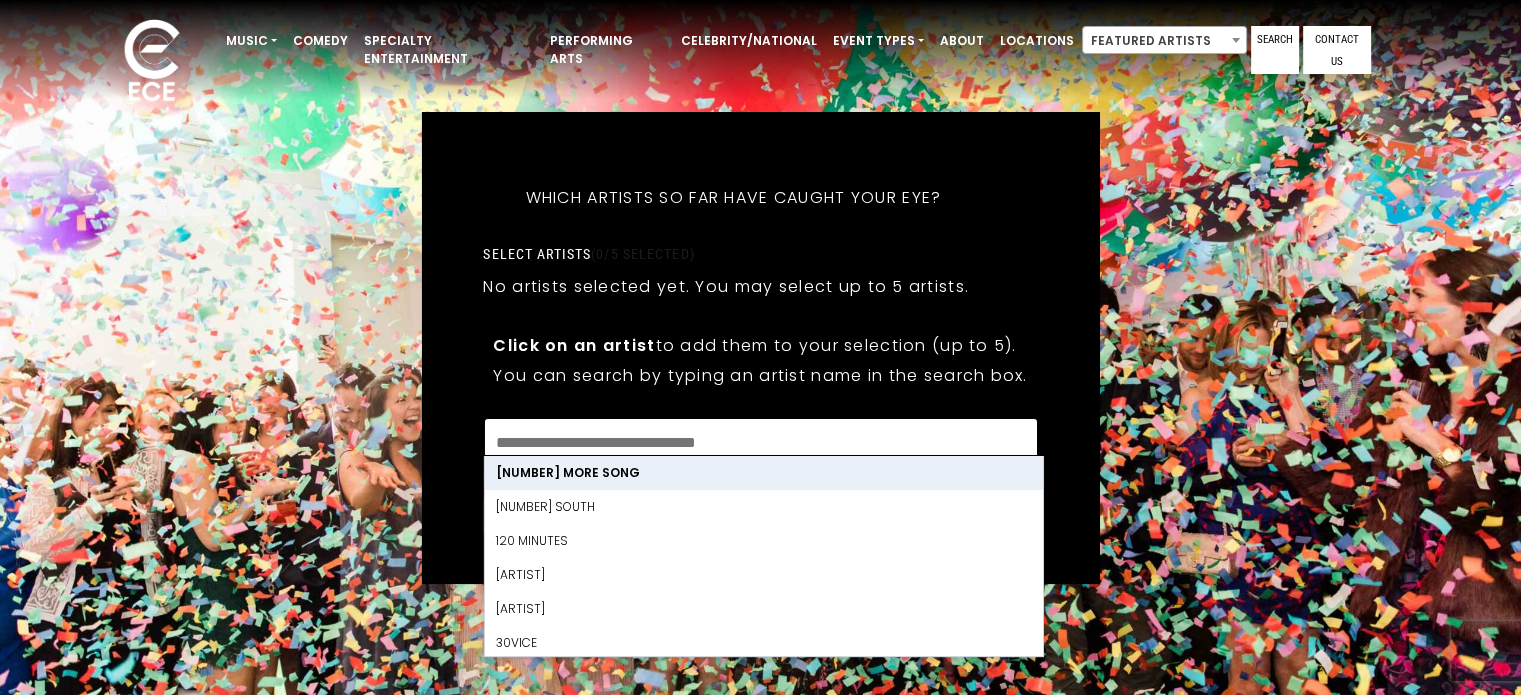 click on "Click on an artist to add them to your selection (up to 5).
You can search by typing an artist name in the search box." at bounding box center (760, 363) 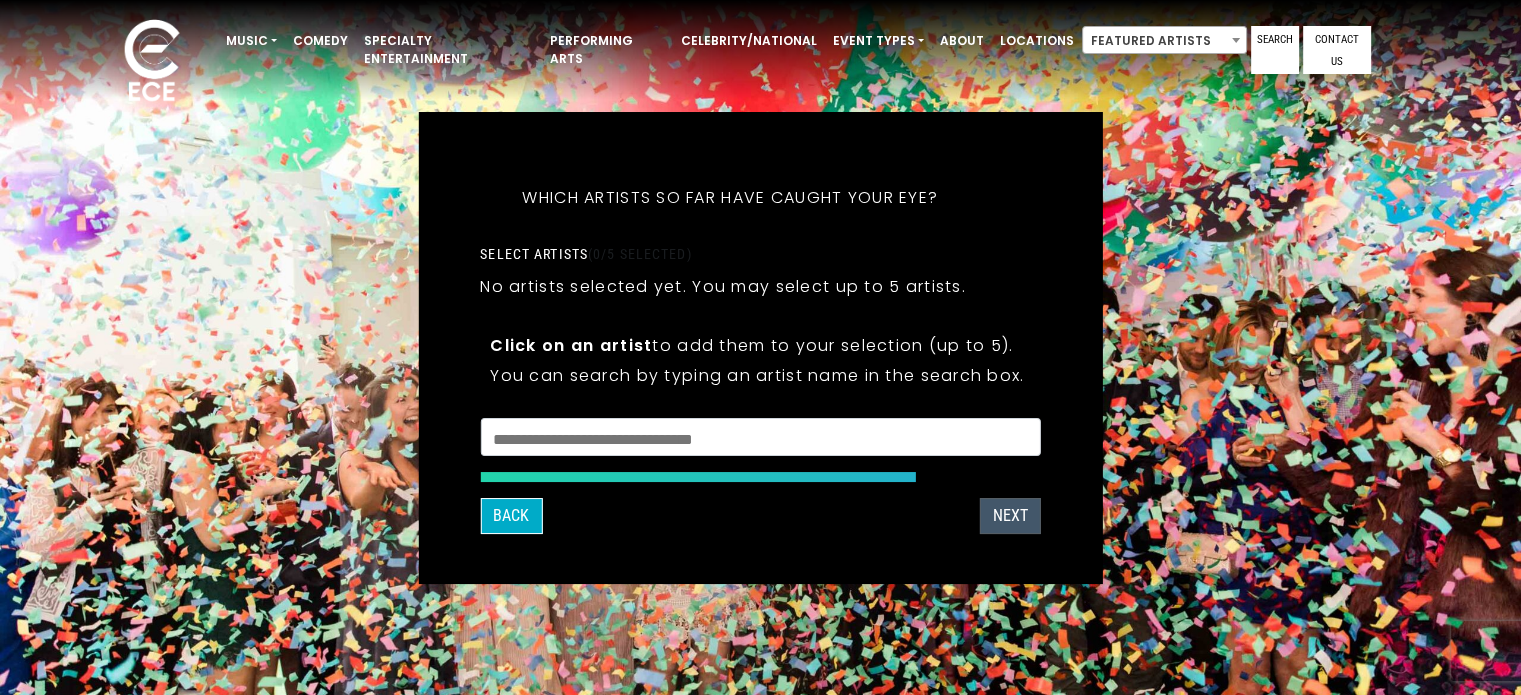 click on "NEXT" at bounding box center (1010, 516) 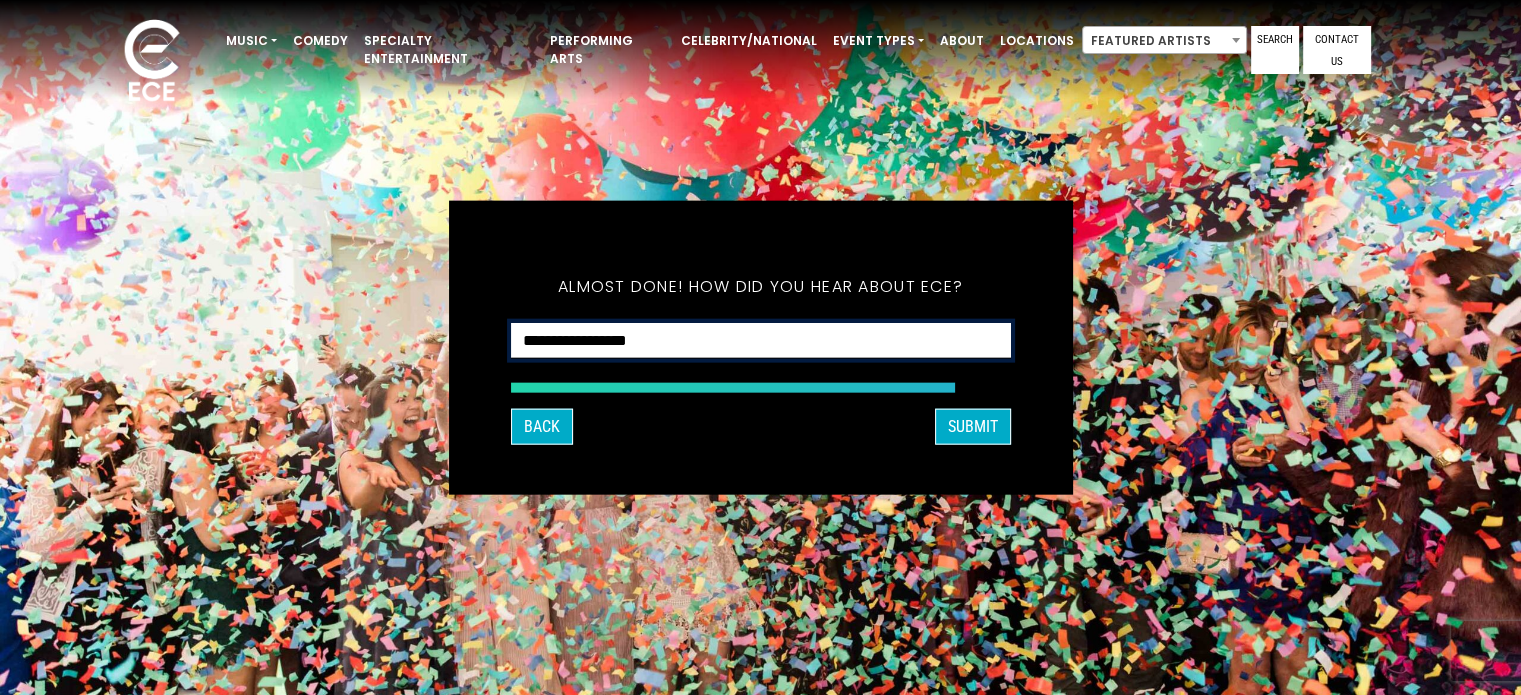 click on "**********" at bounding box center (761, 340) 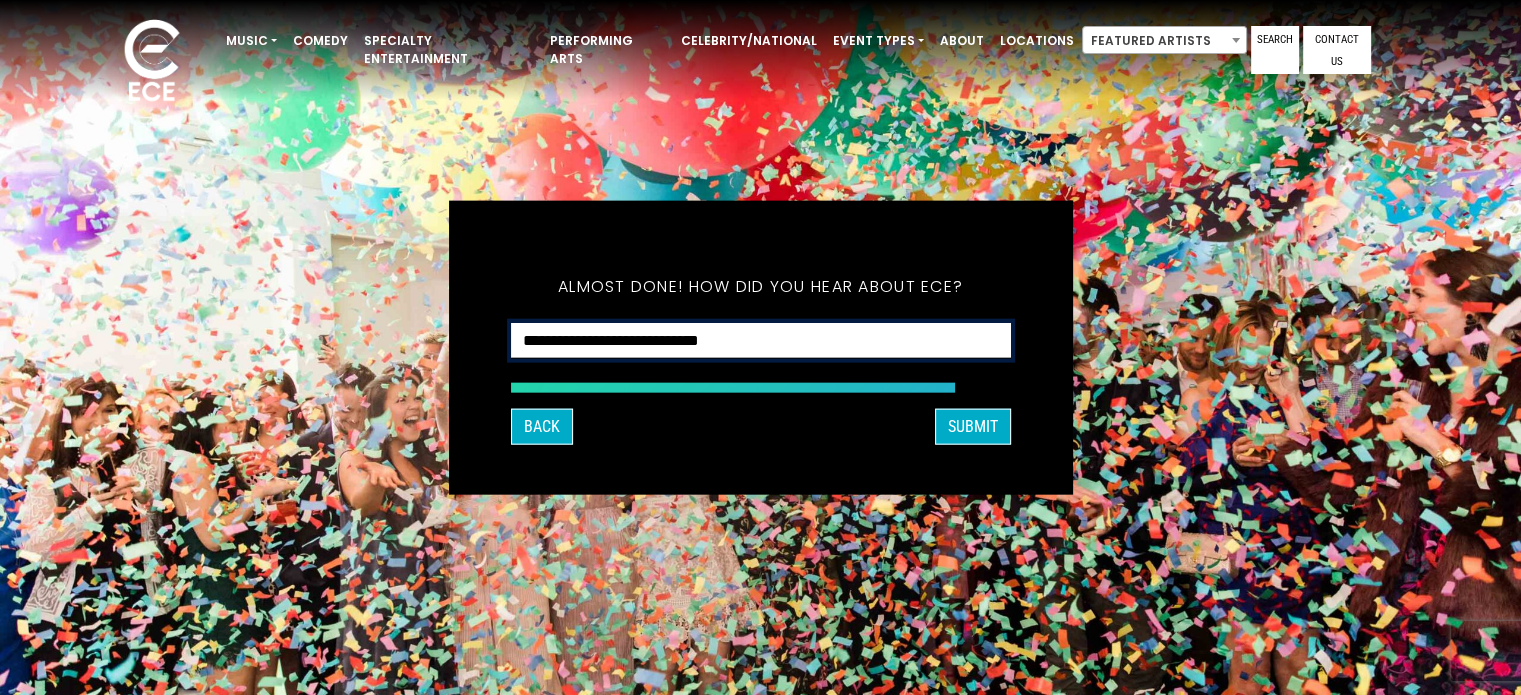 click on "**********" at bounding box center (761, 340) 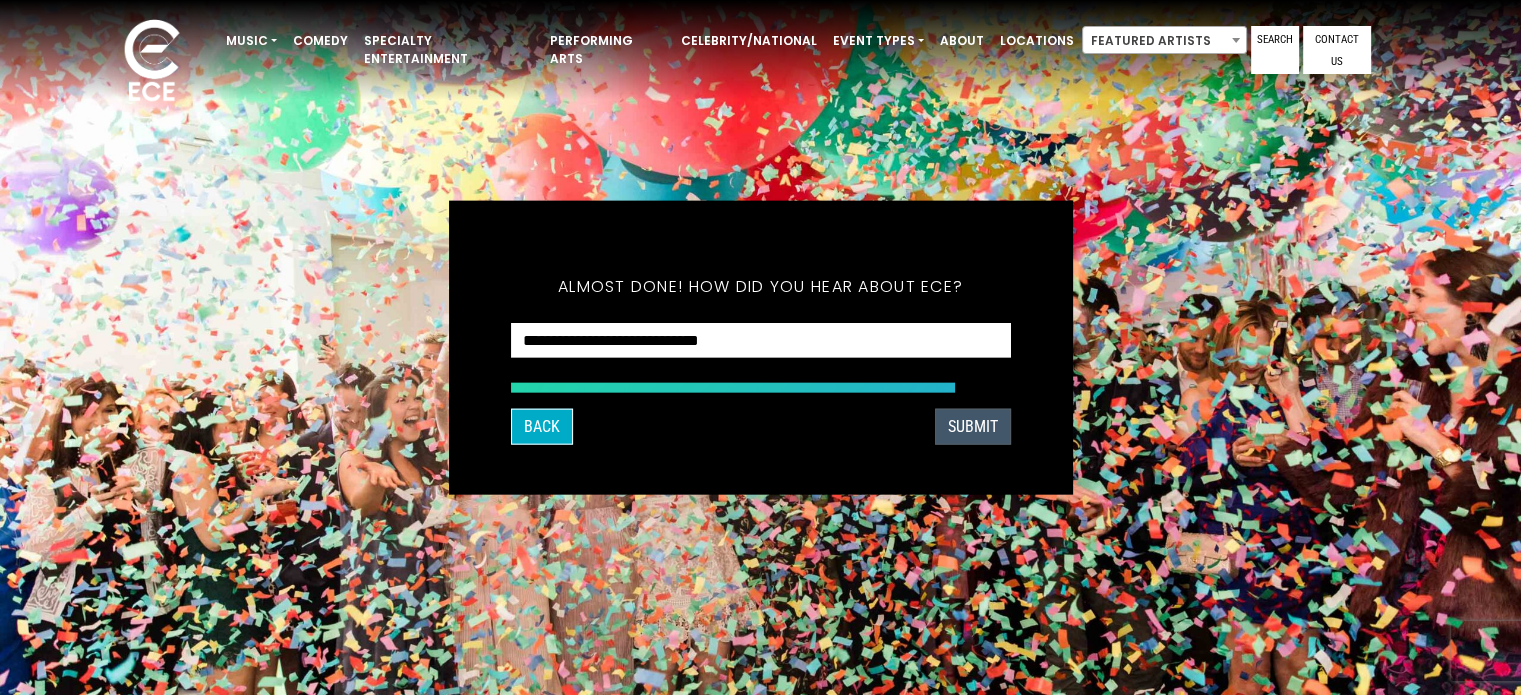 click on "SUBMIT" at bounding box center (973, 427) 